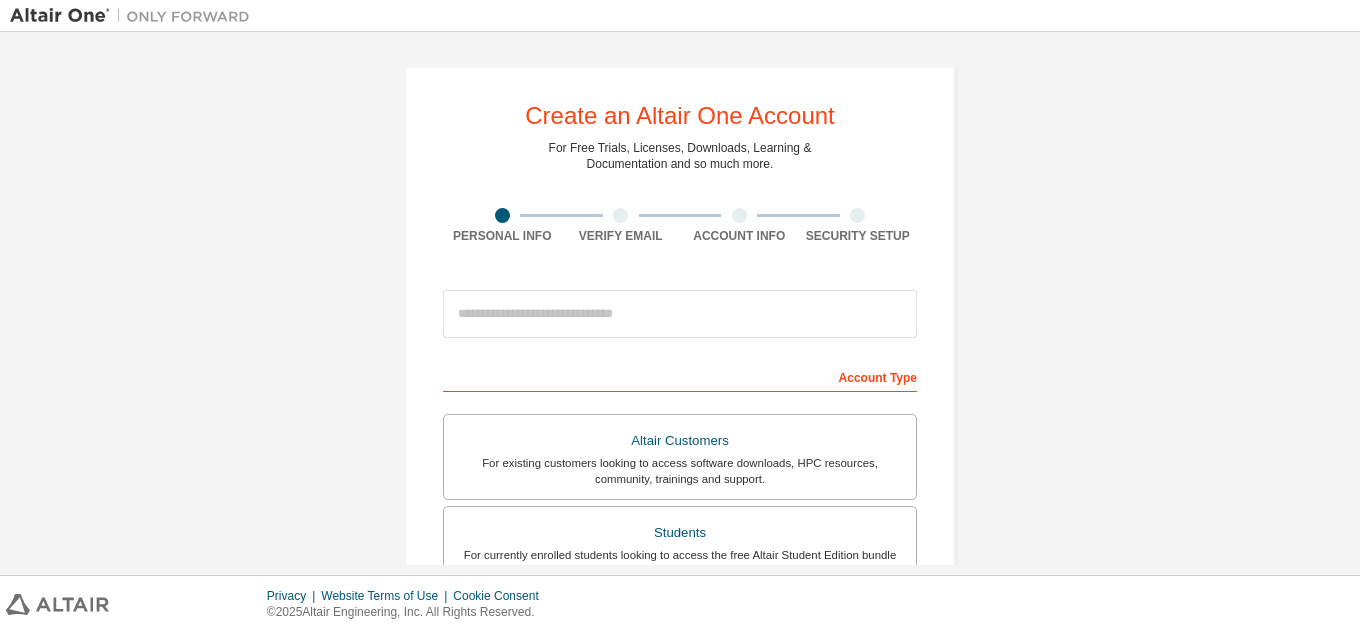 scroll, scrollTop: 0, scrollLeft: 0, axis: both 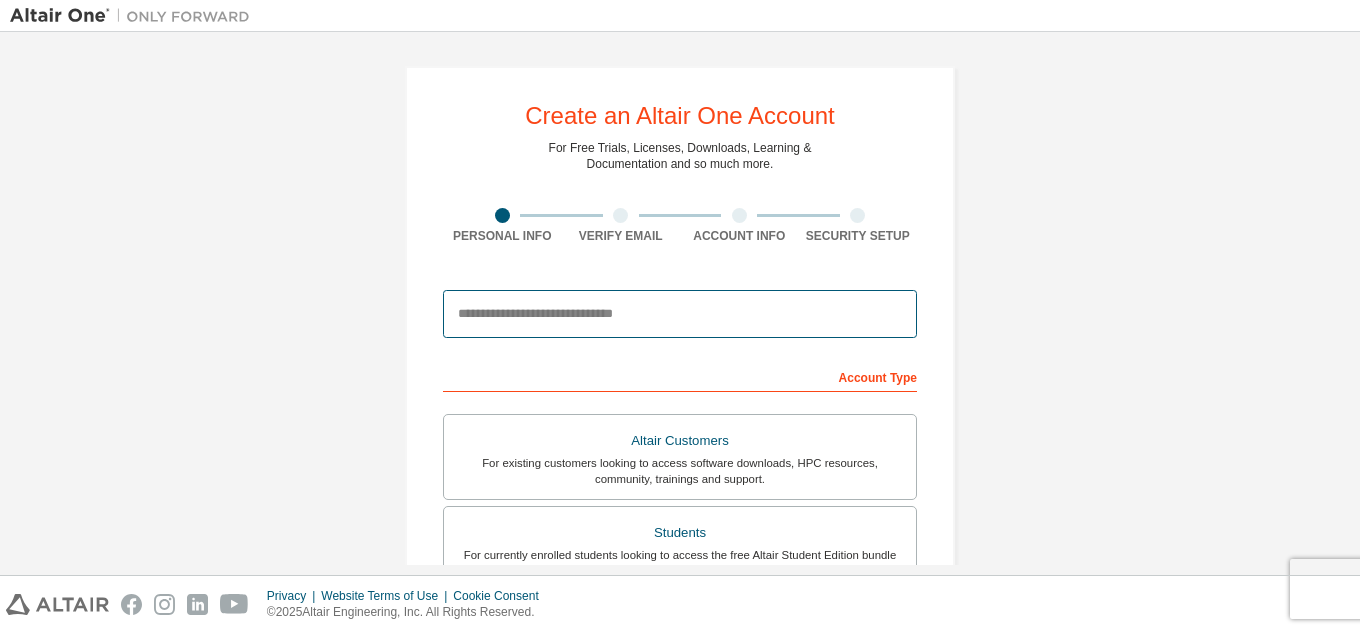 click at bounding box center (680, 314) 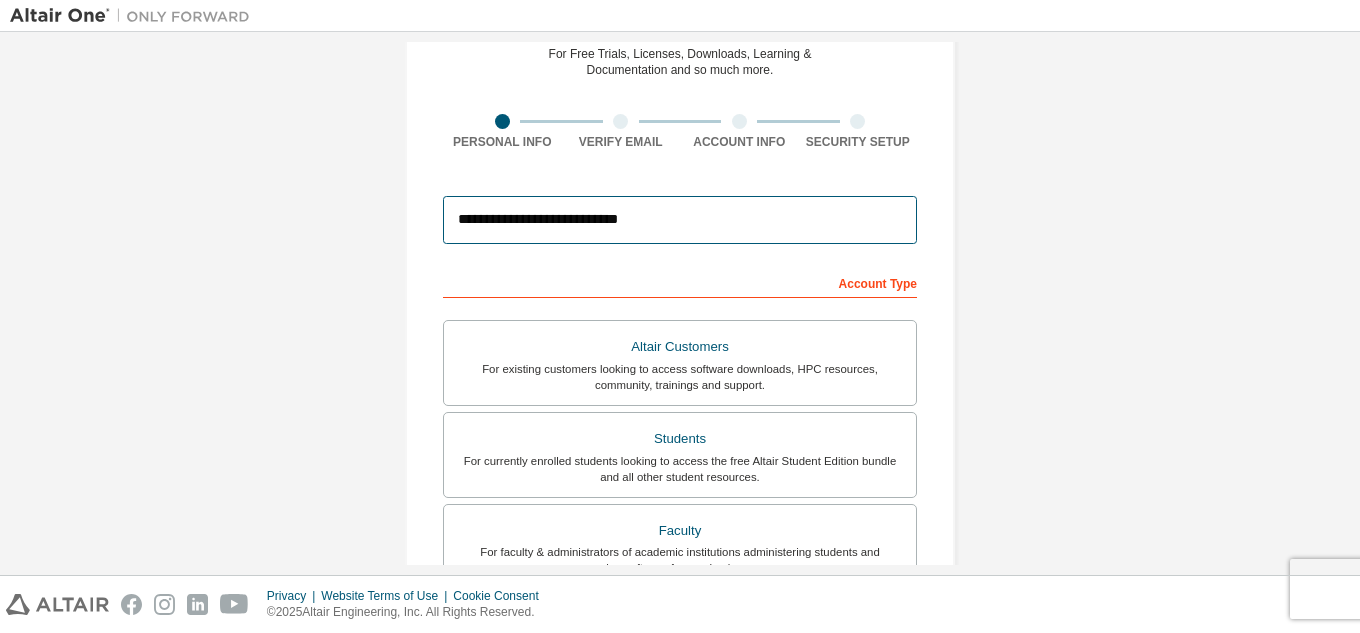 scroll, scrollTop: 110, scrollLeft: 0, axis: vertical 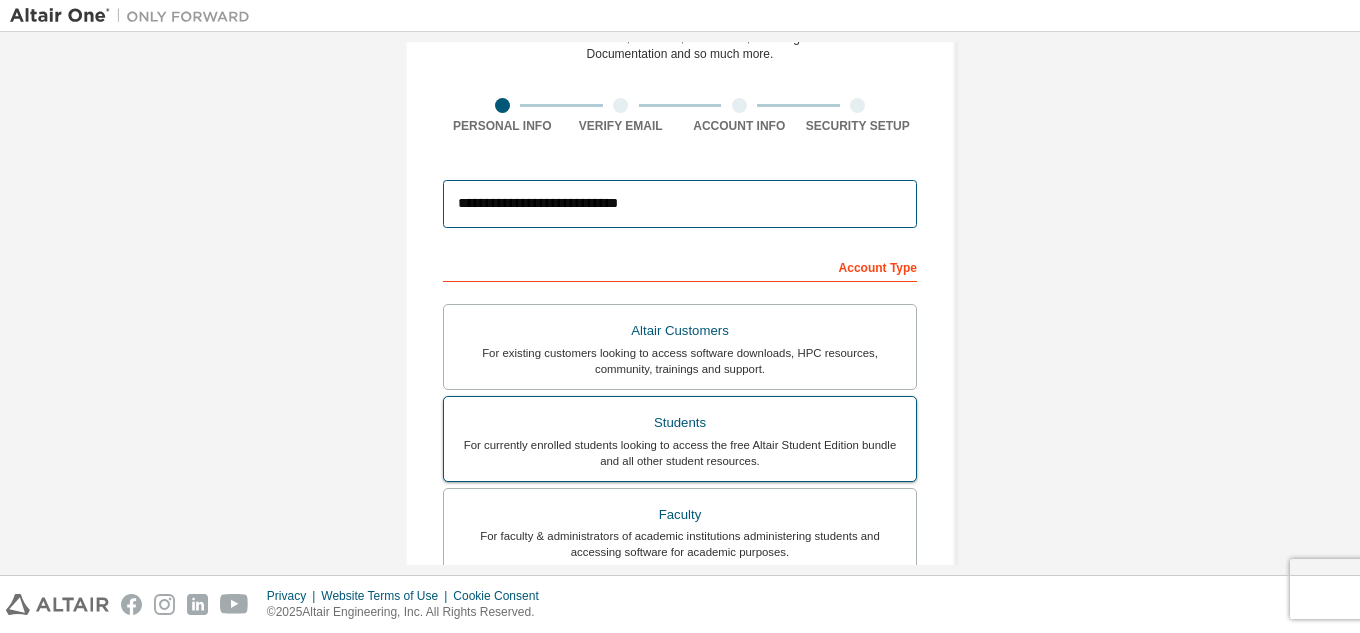 type on "**********" 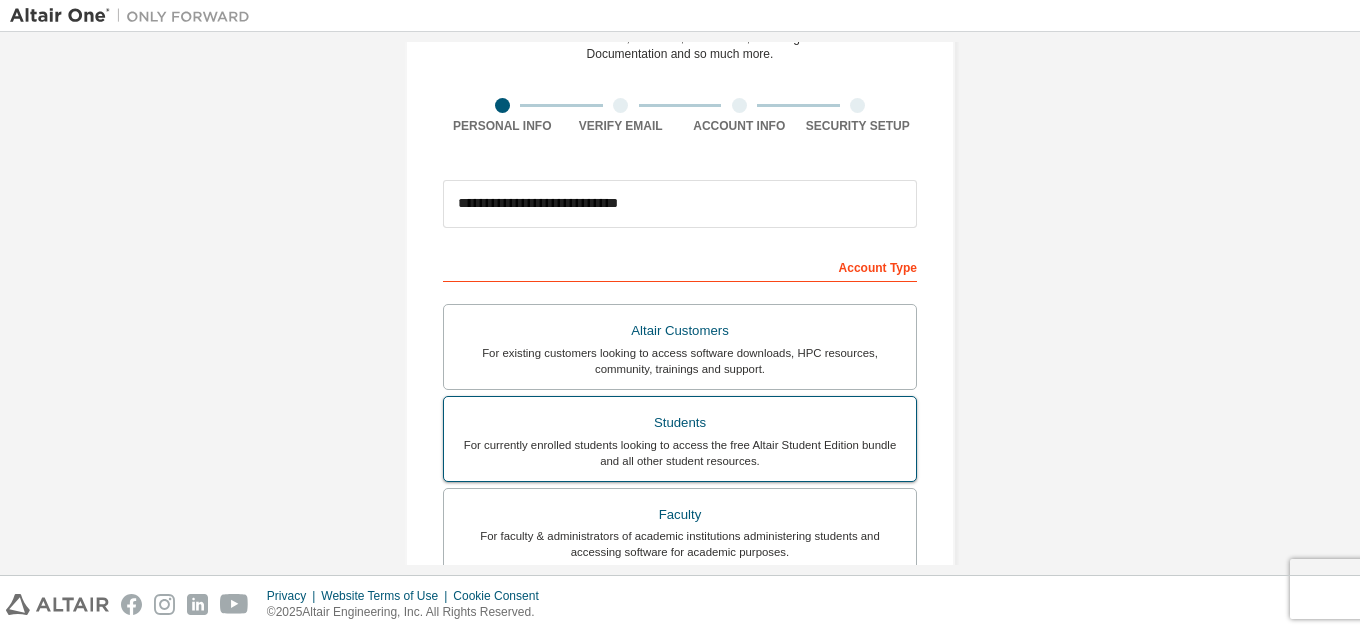 click on "Students" at bounding box center (680, 423) 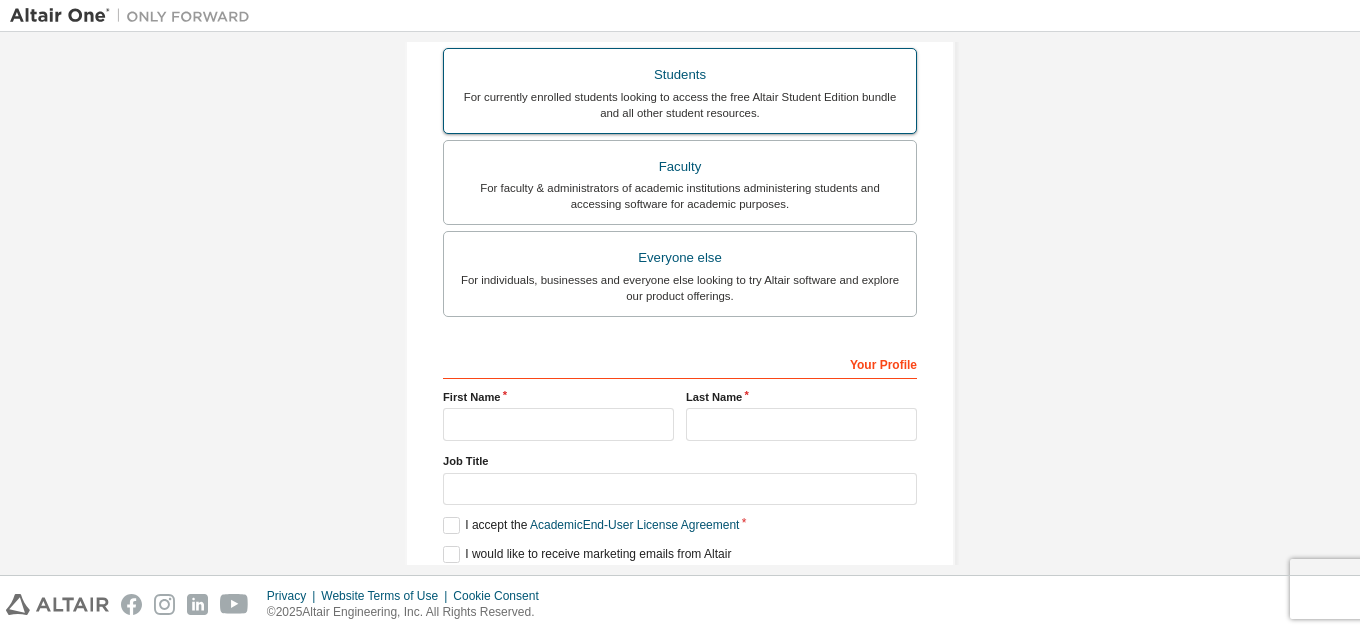 scroll, scrollTop: 460, scrollLeft: 0, axis: vertical 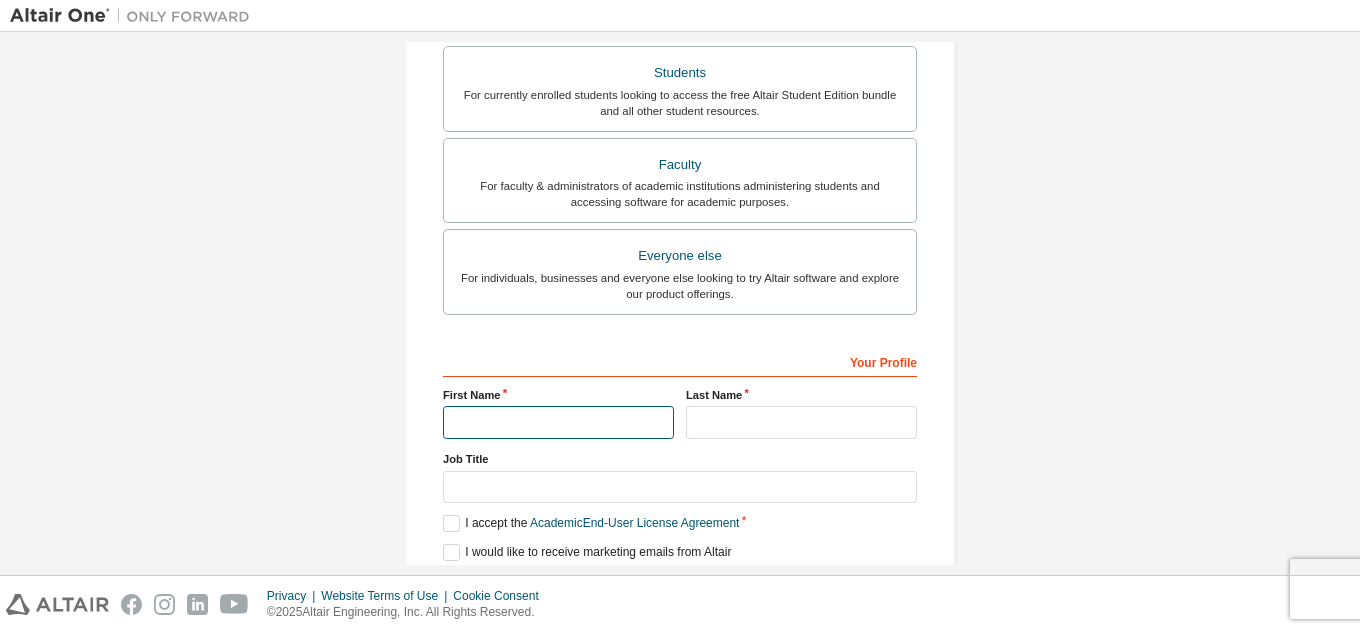 click at bounding box center (558, 422) 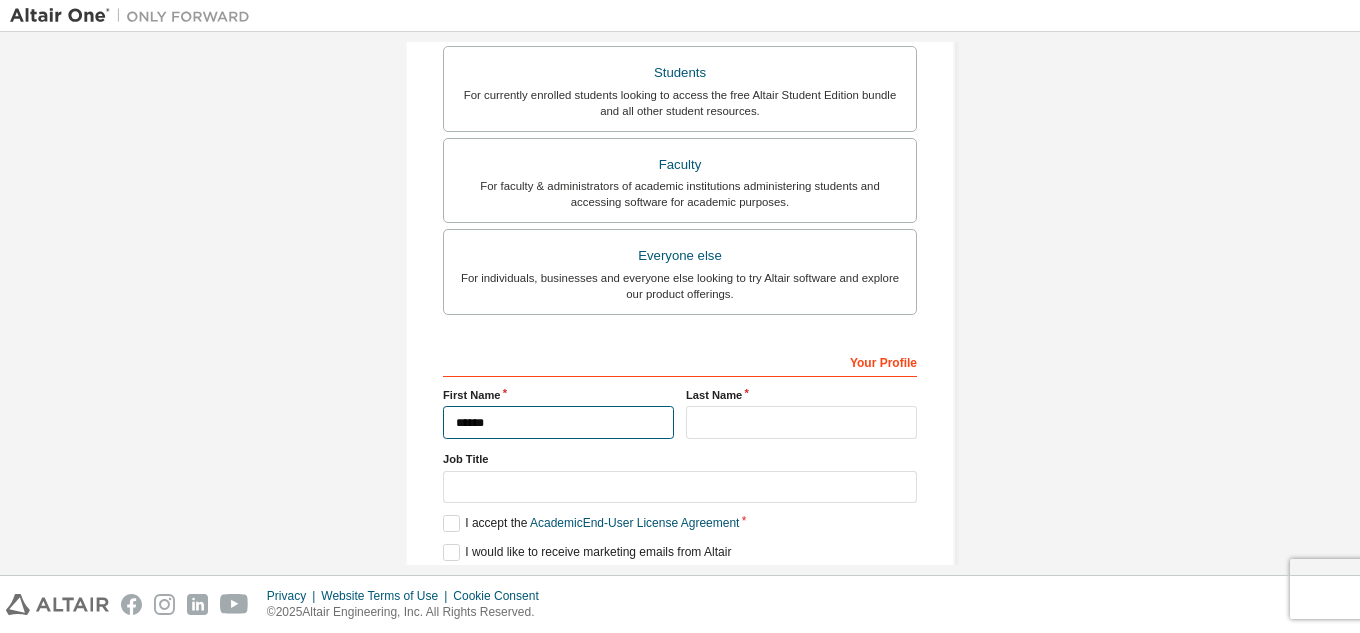 type on "******" 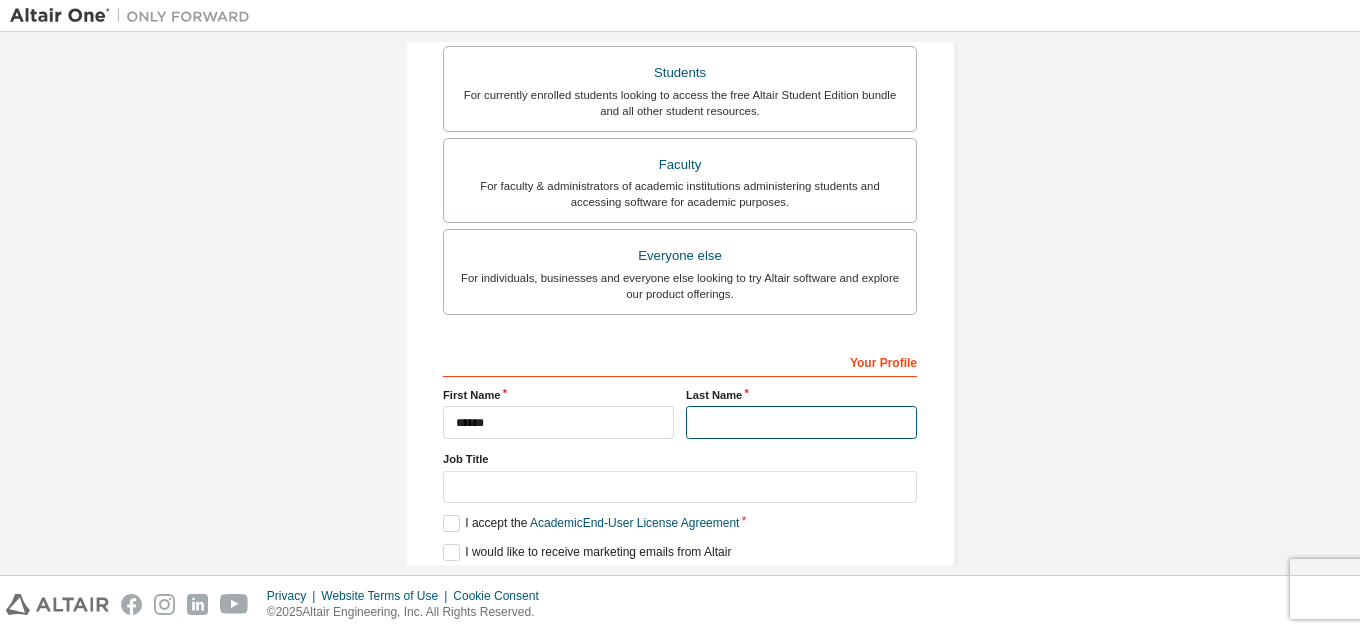 click at bounding box center [801, 422] 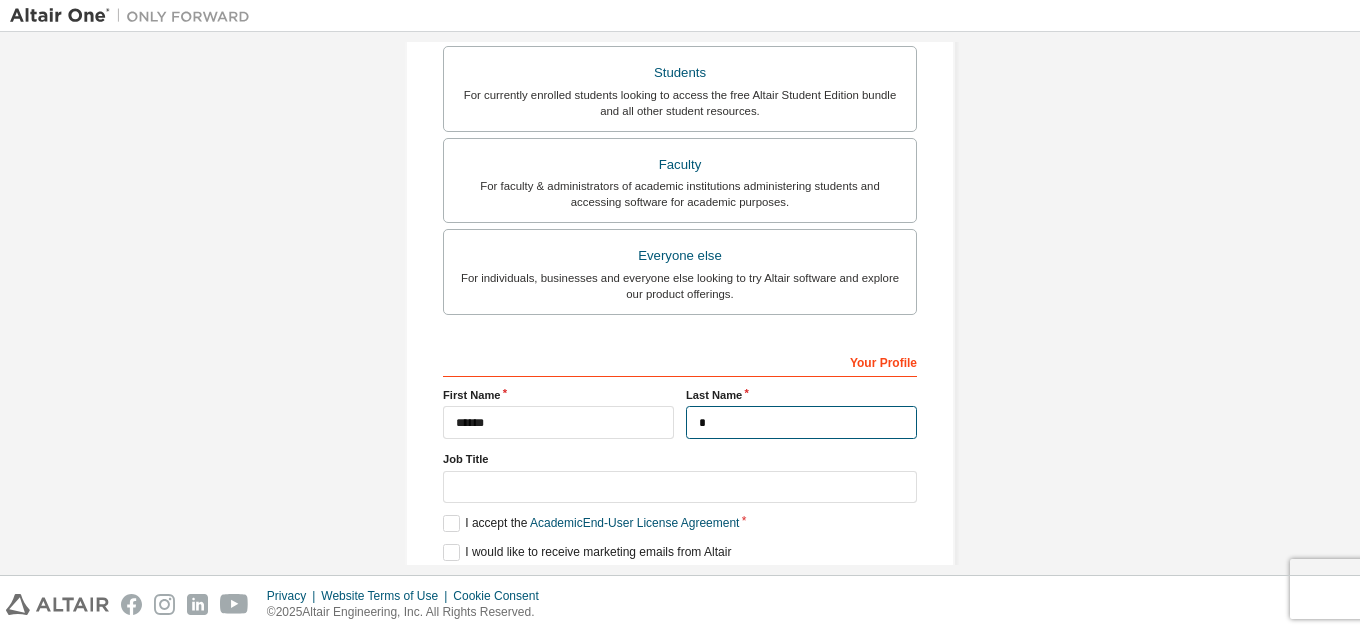 type on "*" 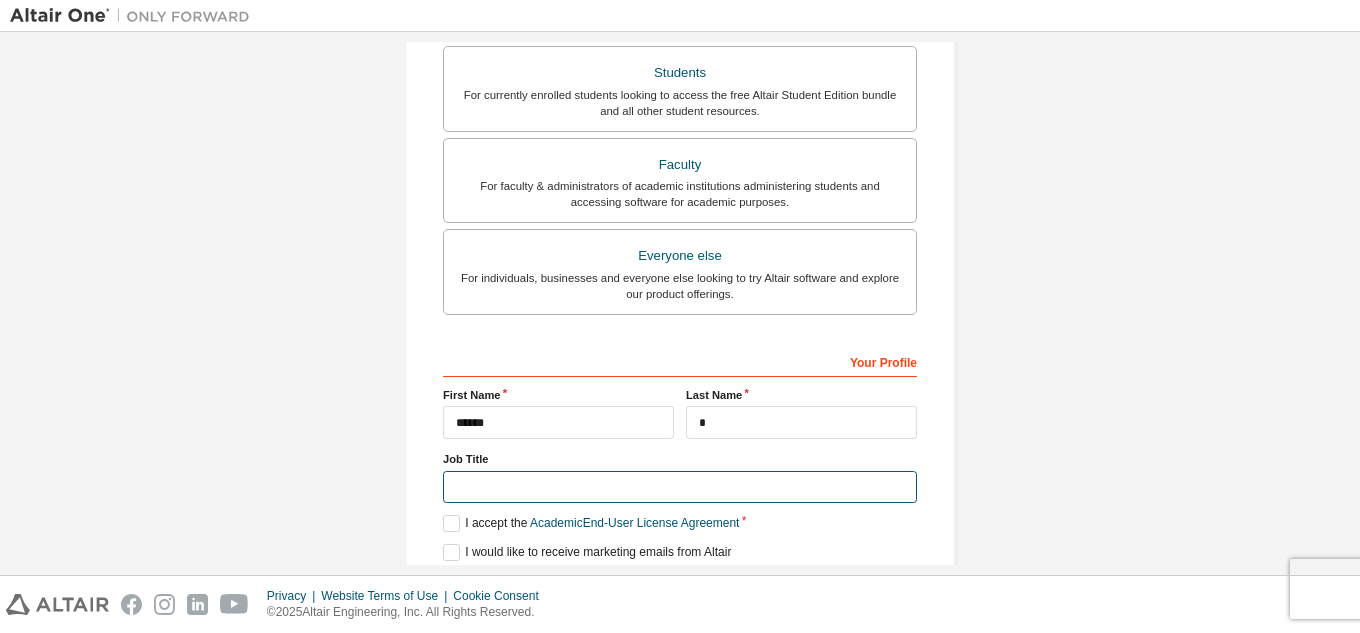 click at bounding box center (680, 487) 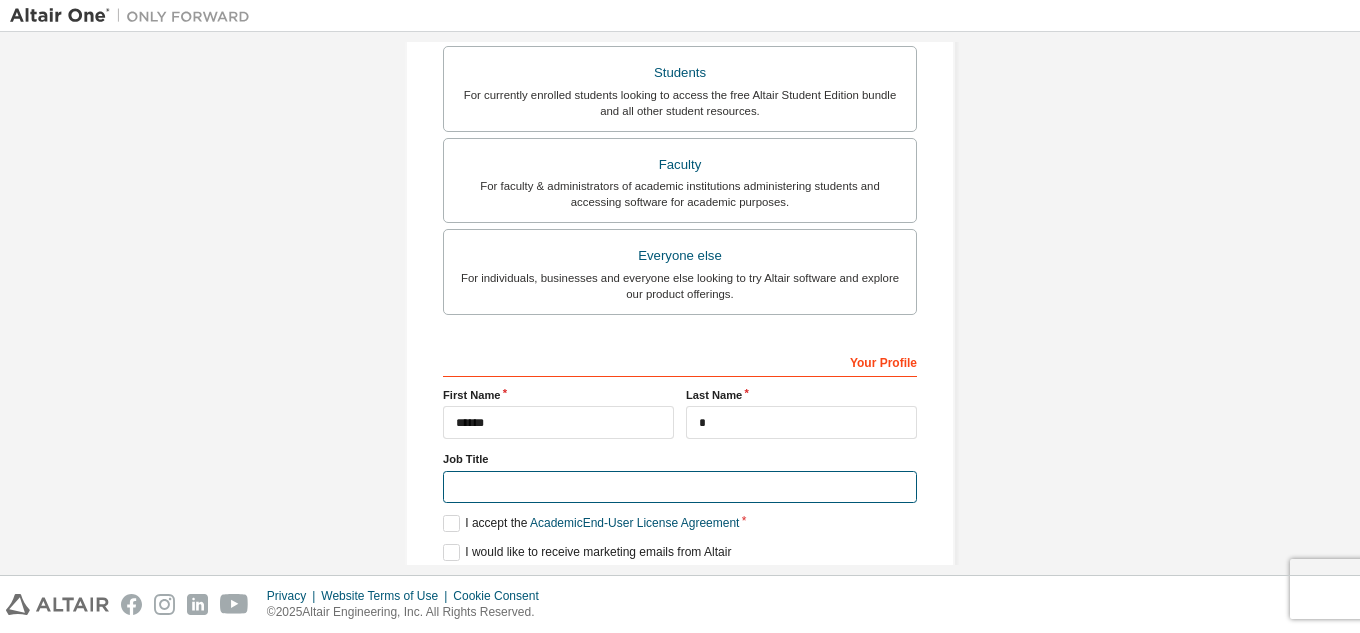 click at bounding box center (680, 487) 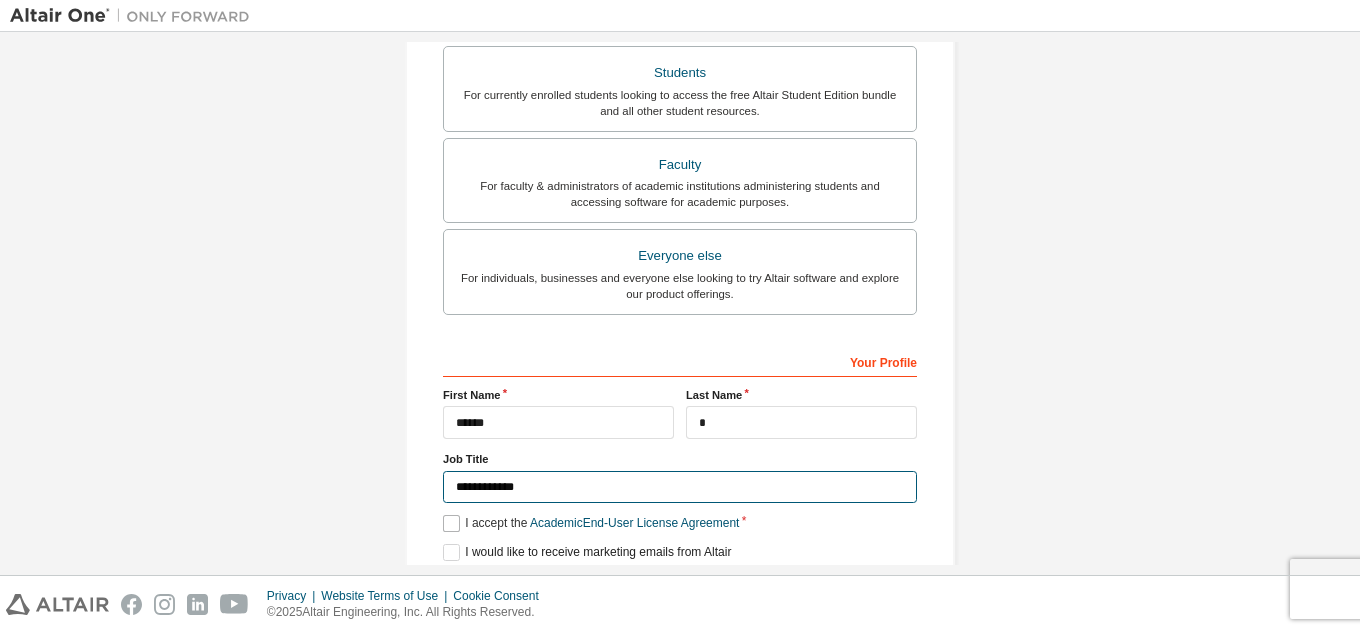 type on "**********" 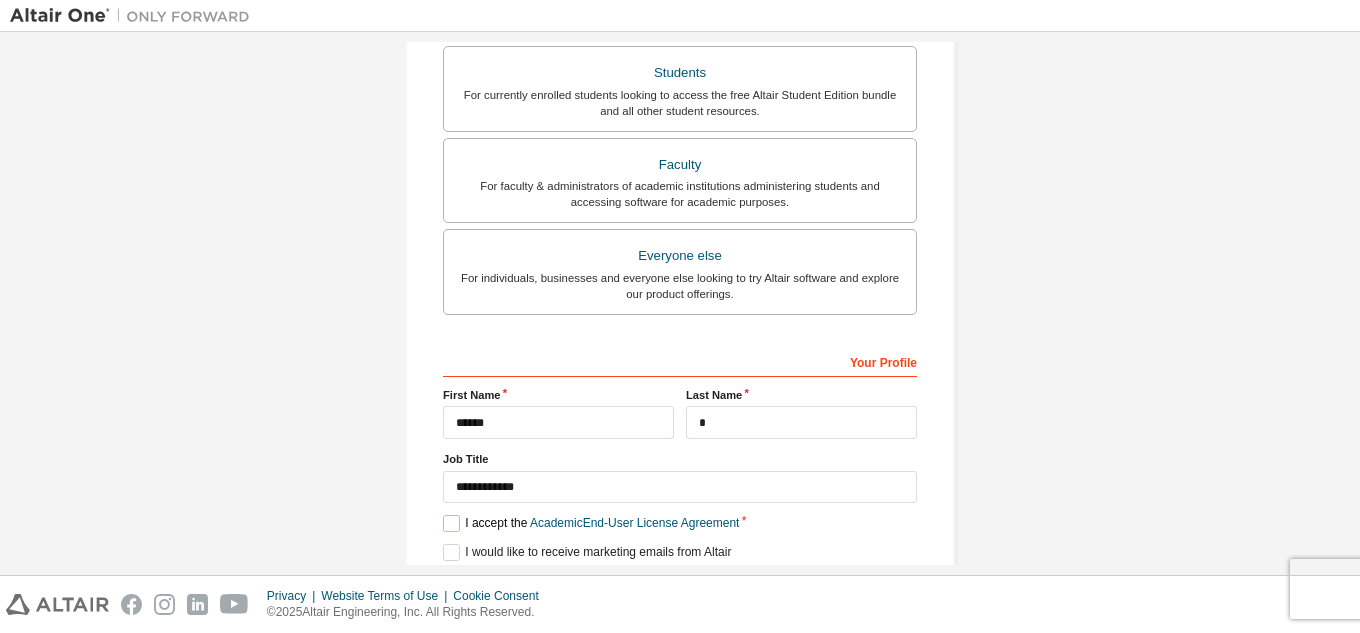 click on "I accept the   Academic   End-User License Agreement" at bounding box center [591, 523] 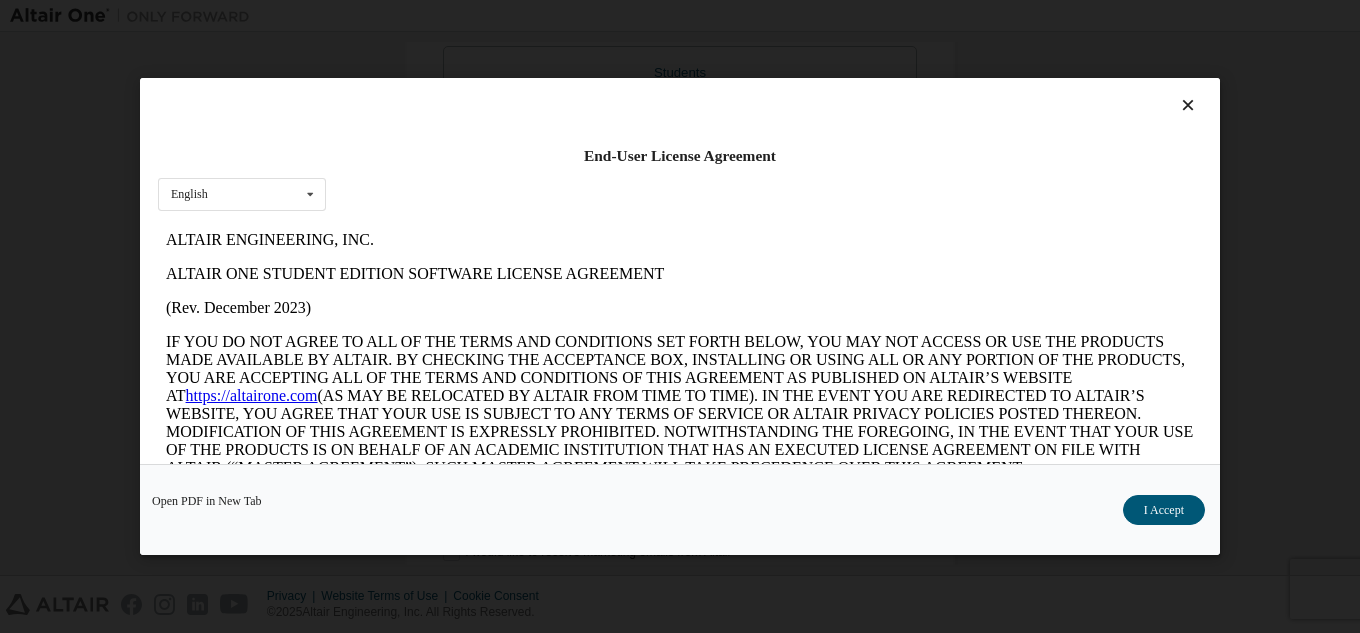 scroll, scrollTop: 0, scrollLeft: 0, axis: both 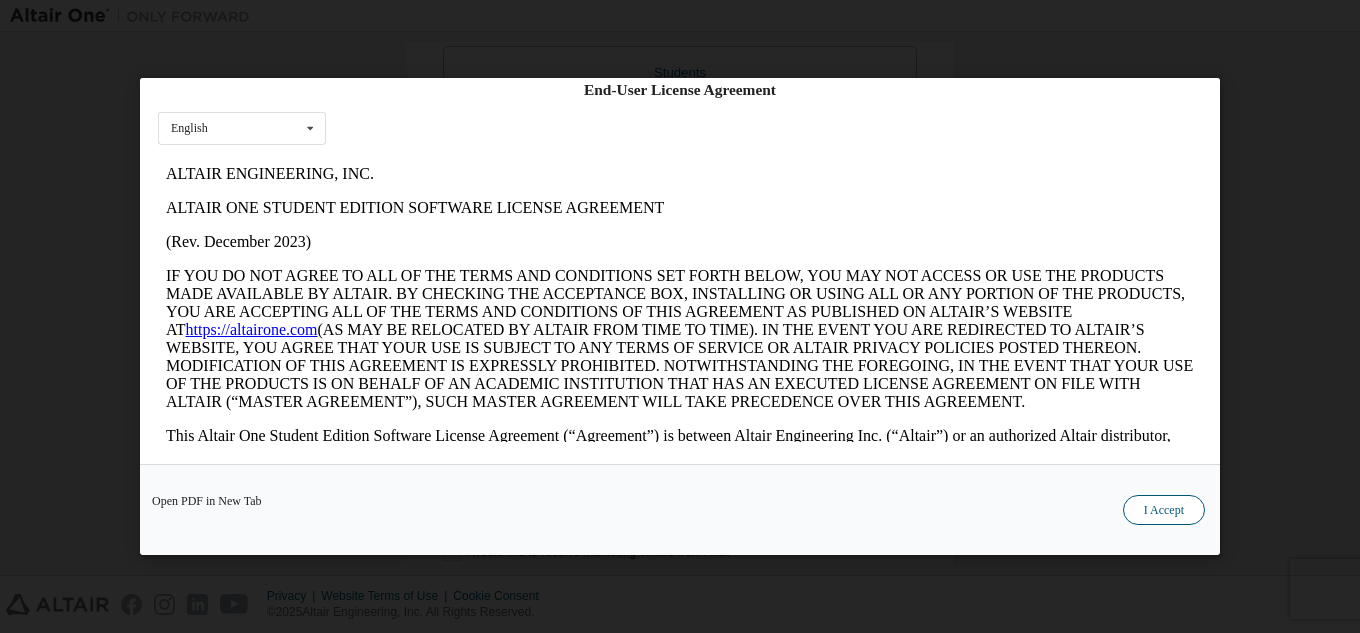 click on "I Accept" at bounding box center (1164, 510) 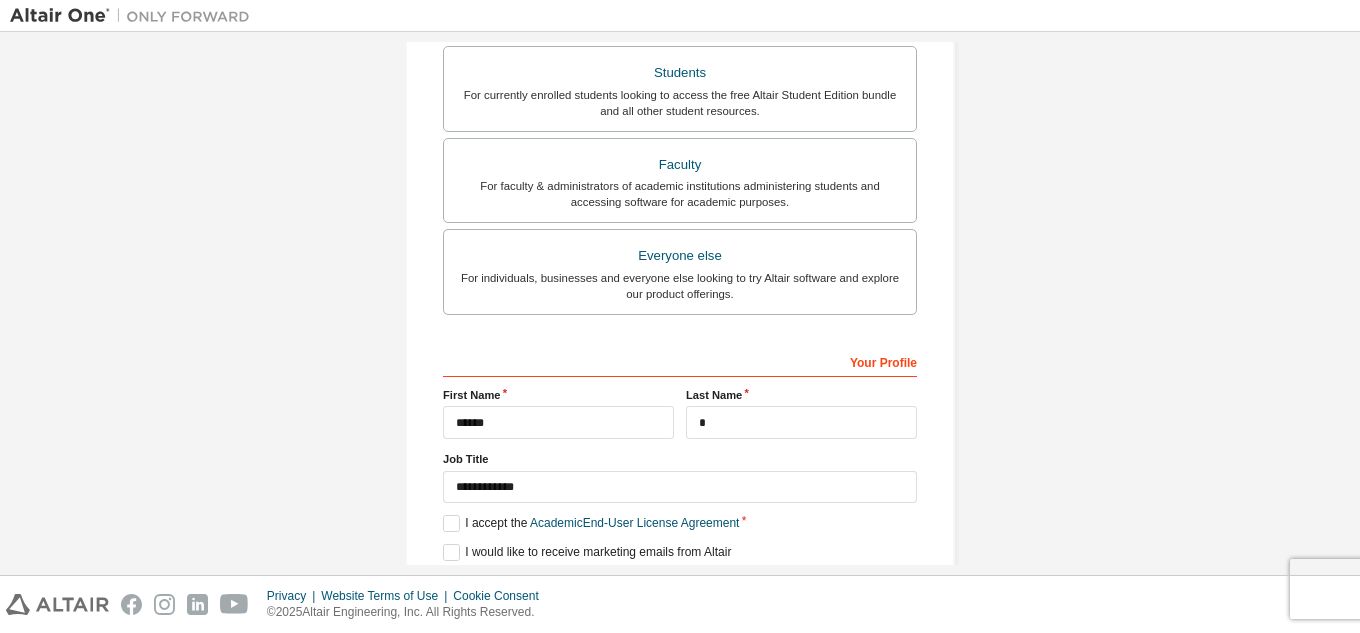 scroll, scrollTop: 536, scrollLeft: 0, axis: vertical 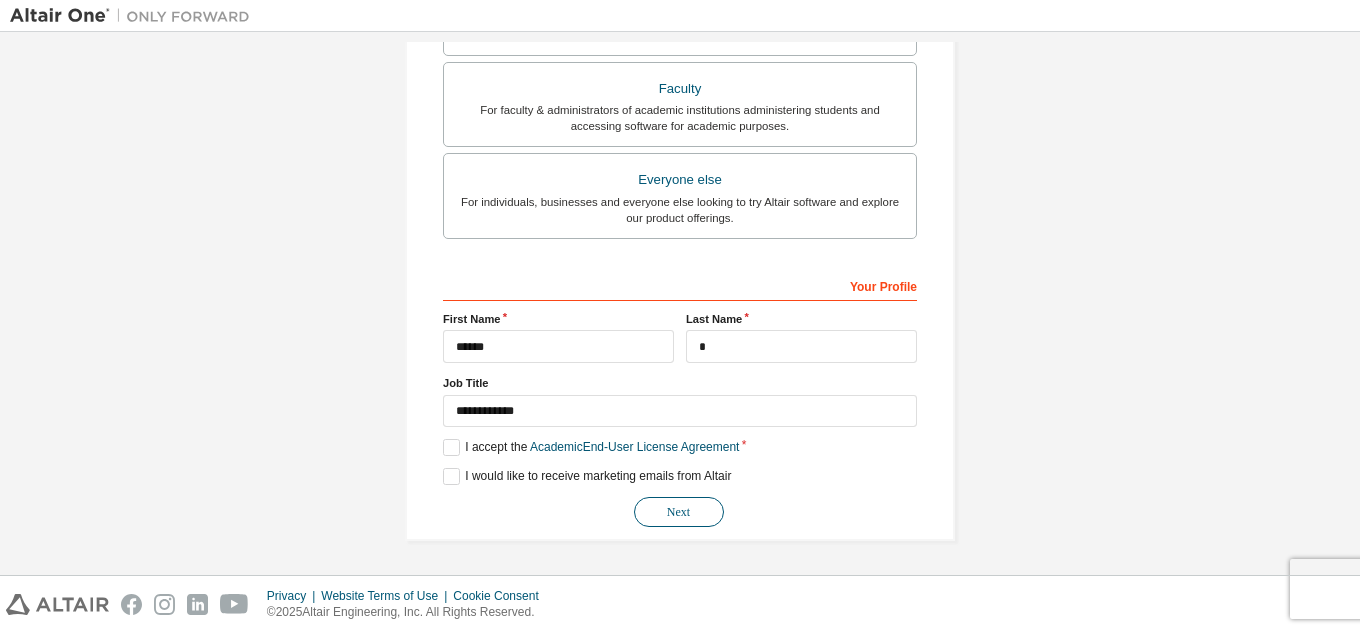 click on "Next" at bounding box center (679, 512) 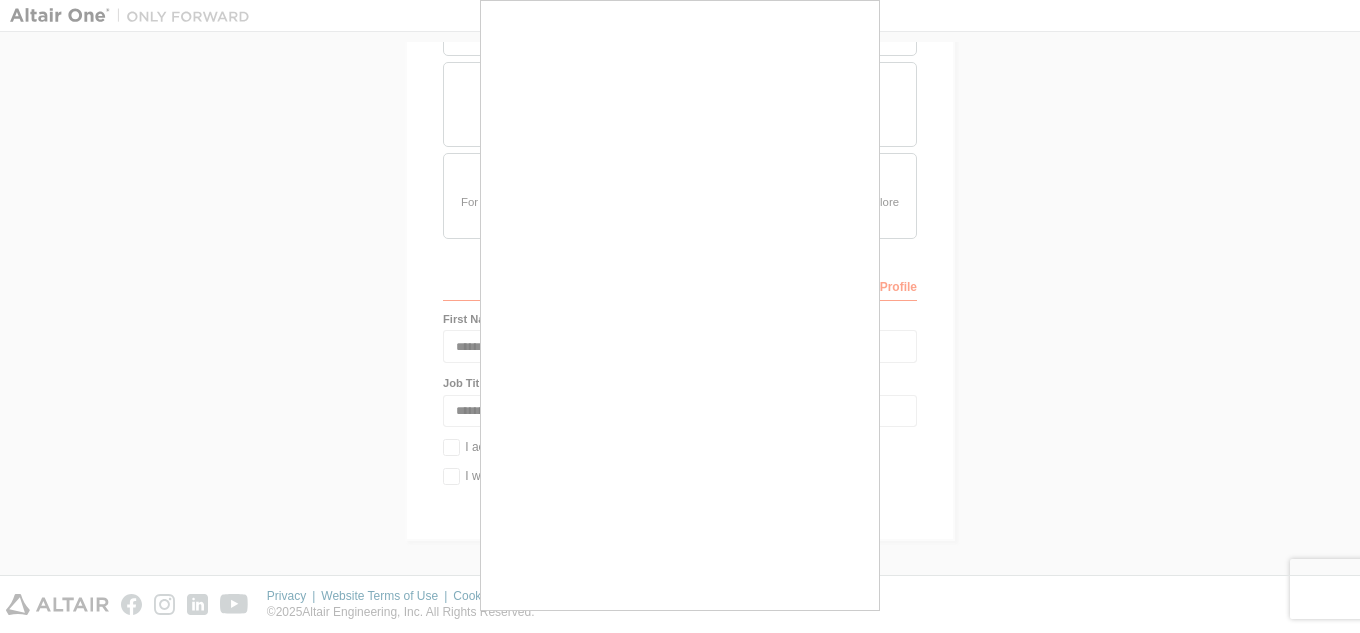 click at bounding box center (680, 316) 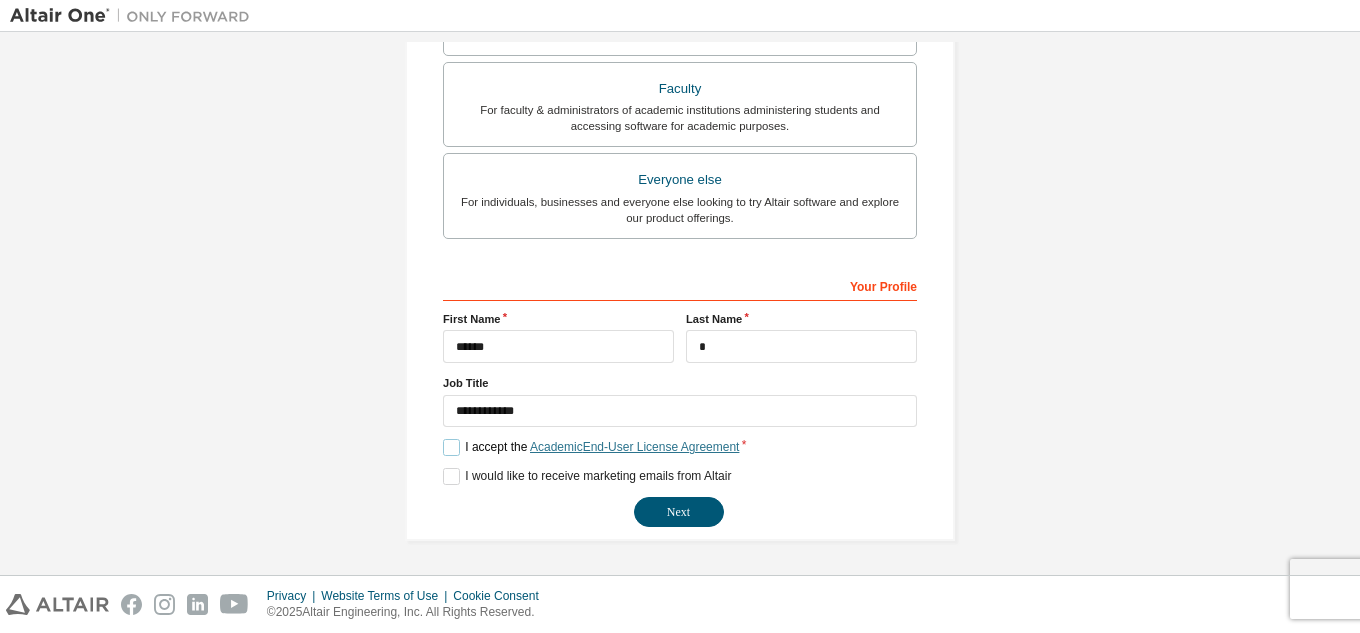 click on "Academic   End-User License Agreement" at bounding box center [634, 447] 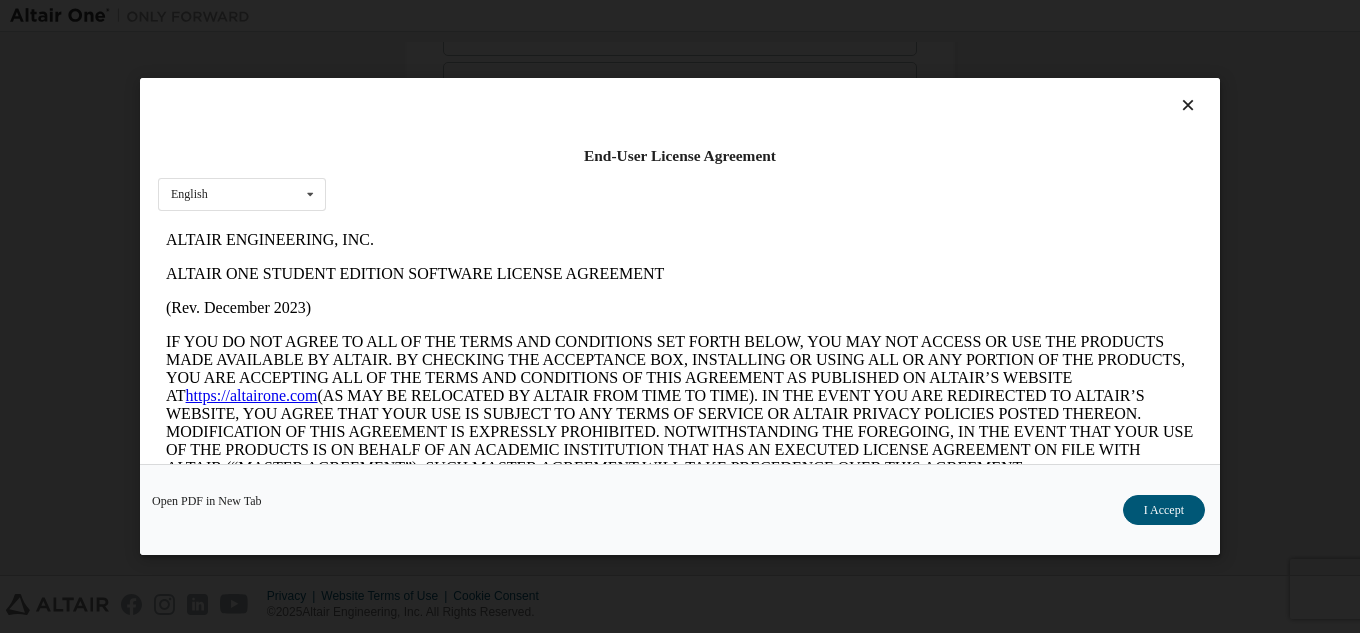 scroll, scrollTop: 0, scrollLeft: 0, axis: both 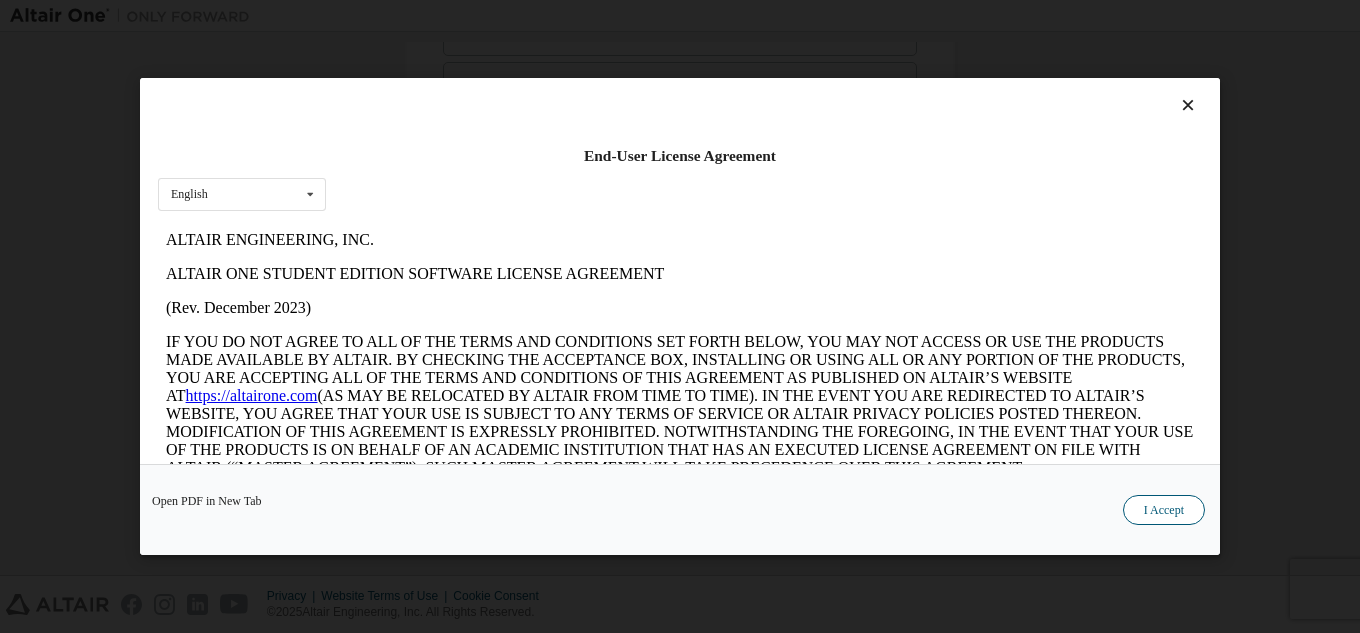 click on "I Accept" at bounding box center (1164, 510) 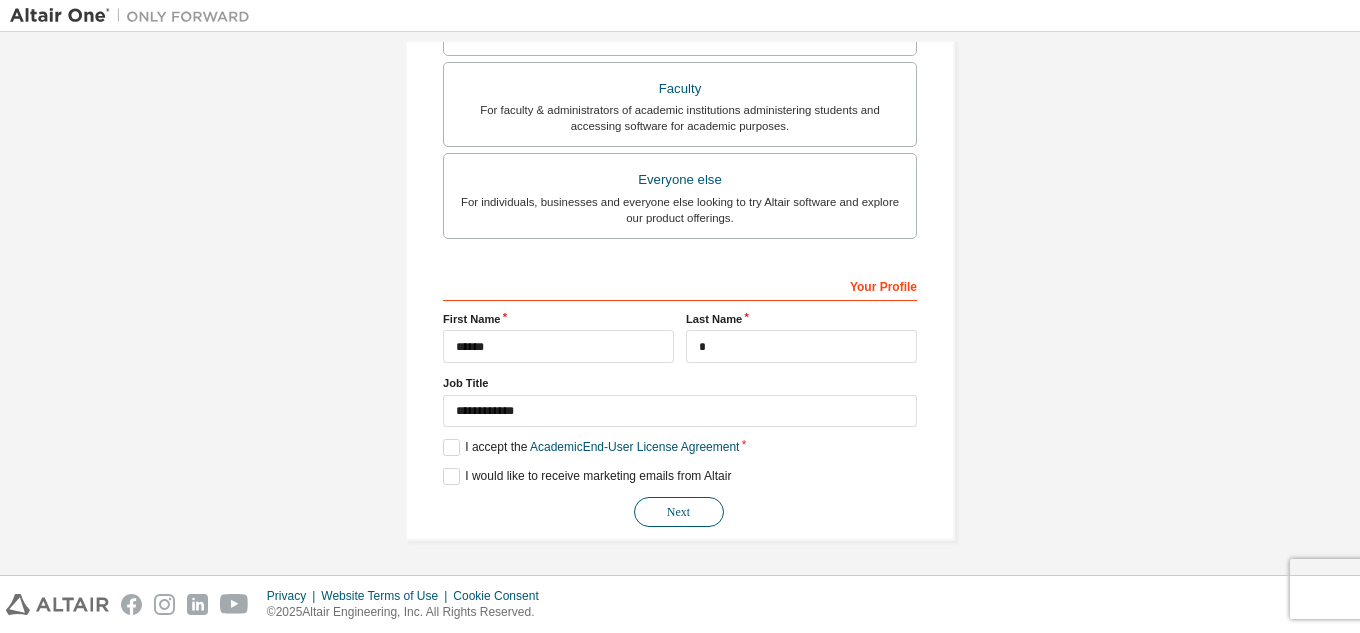 click on "Next" at bounding box center [679, 512] 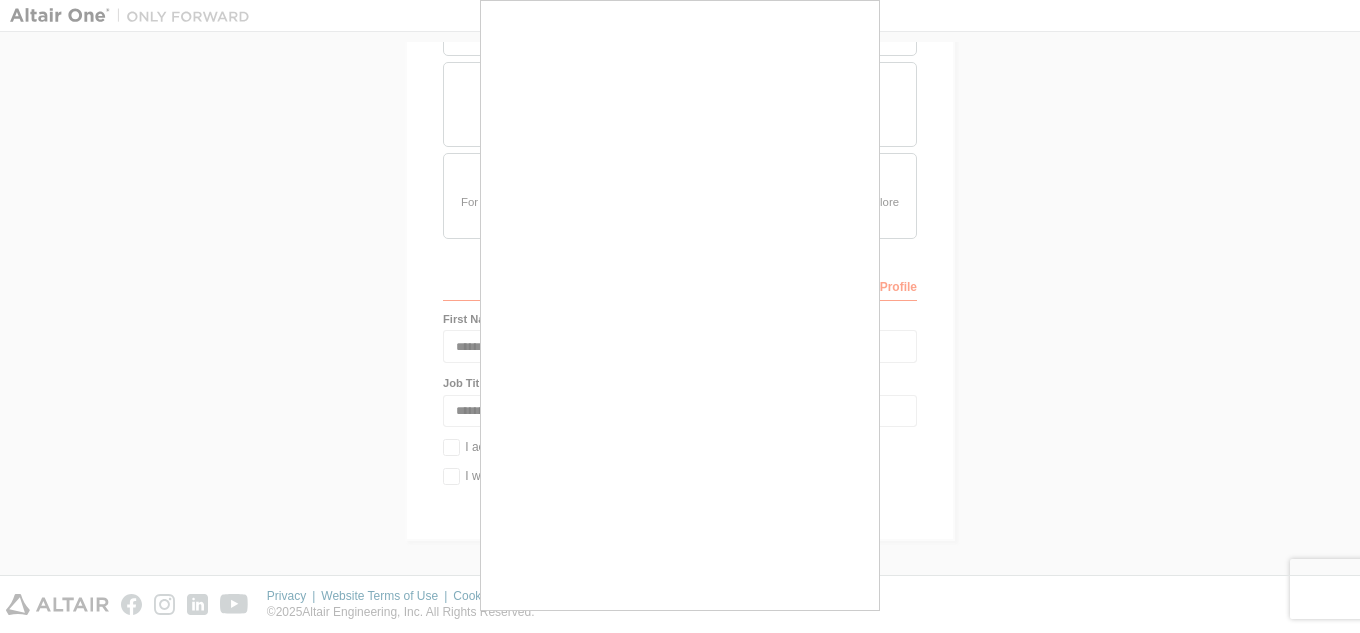 click at bounding box center [680, 316] 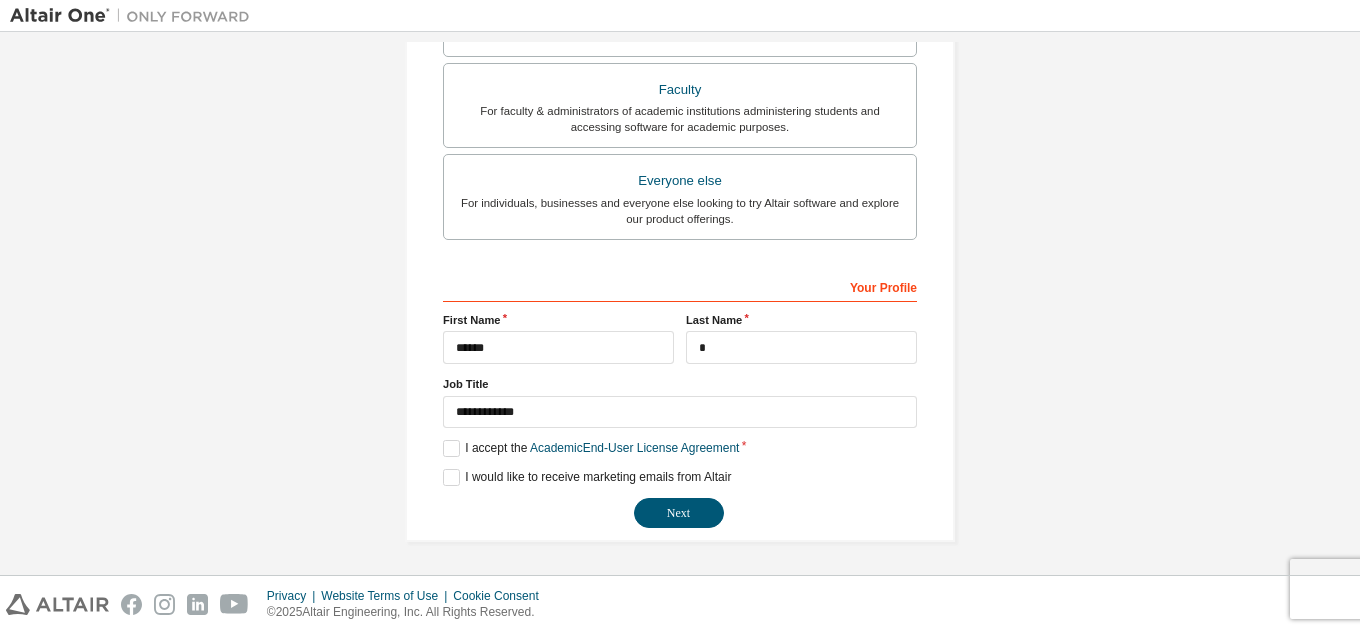 scroll, scrollTop: 536, scrollLeft: 0, axis: vertical 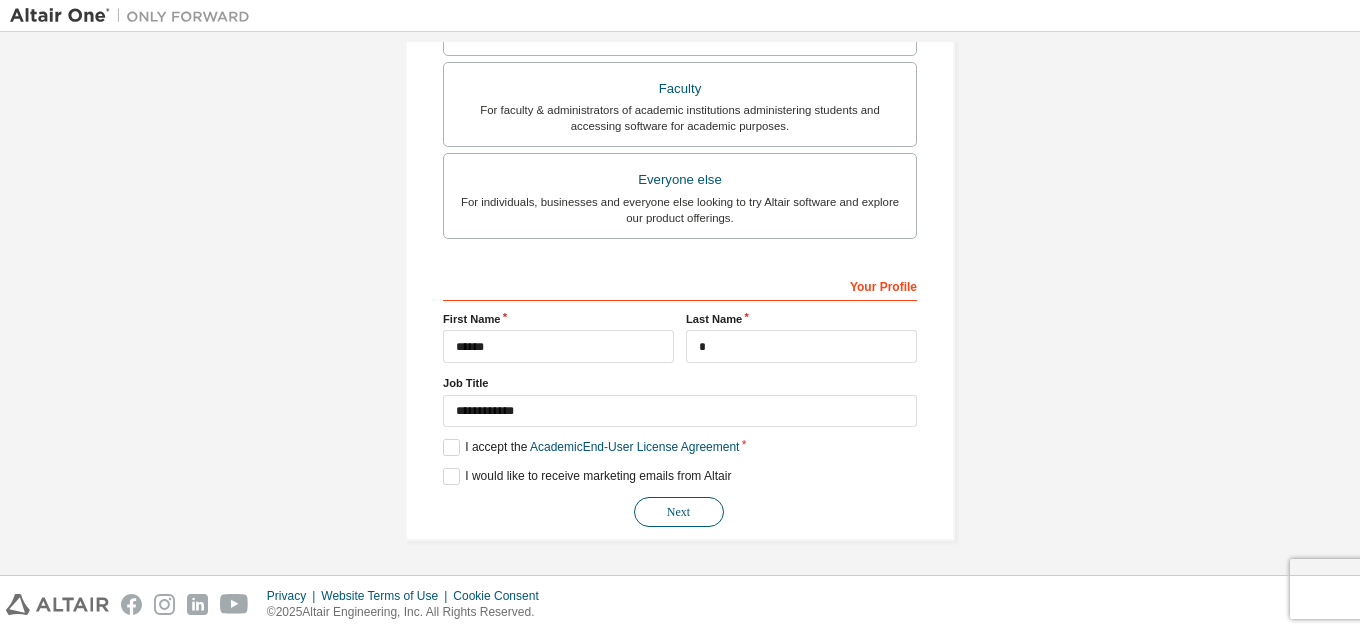click on "Next" at bounding box center [679, 512] 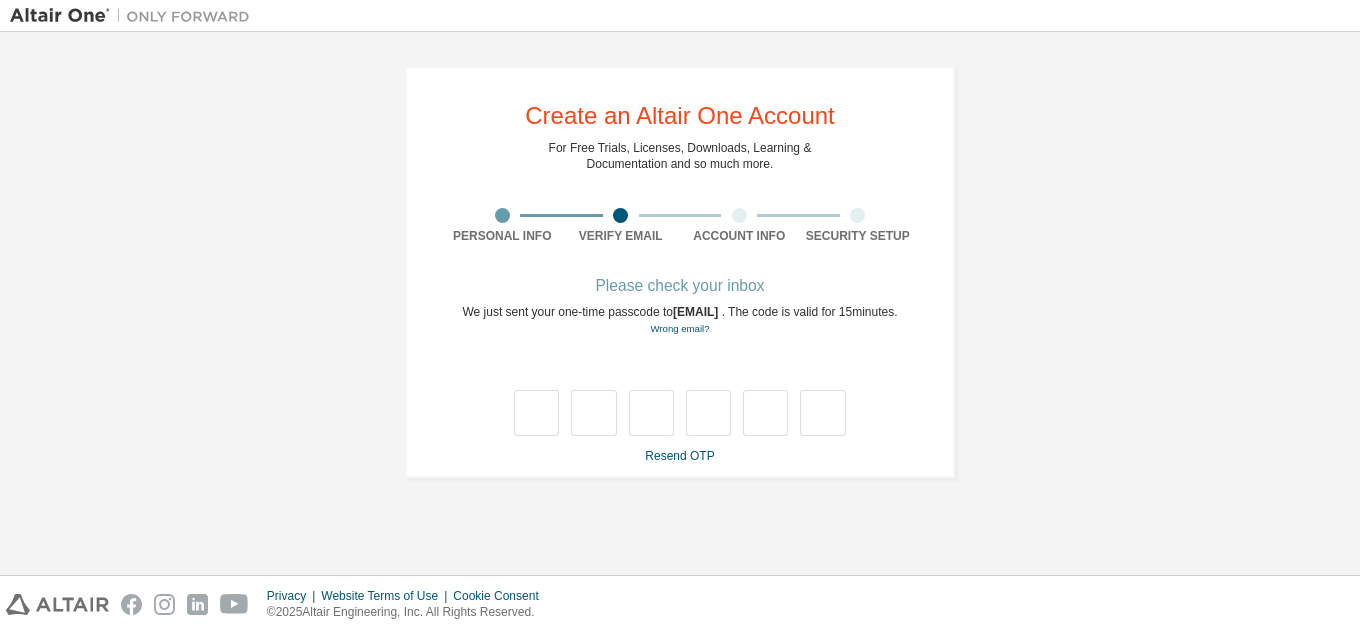 scroll, scrollTop: 0, scrollLeft: 0, axis: both 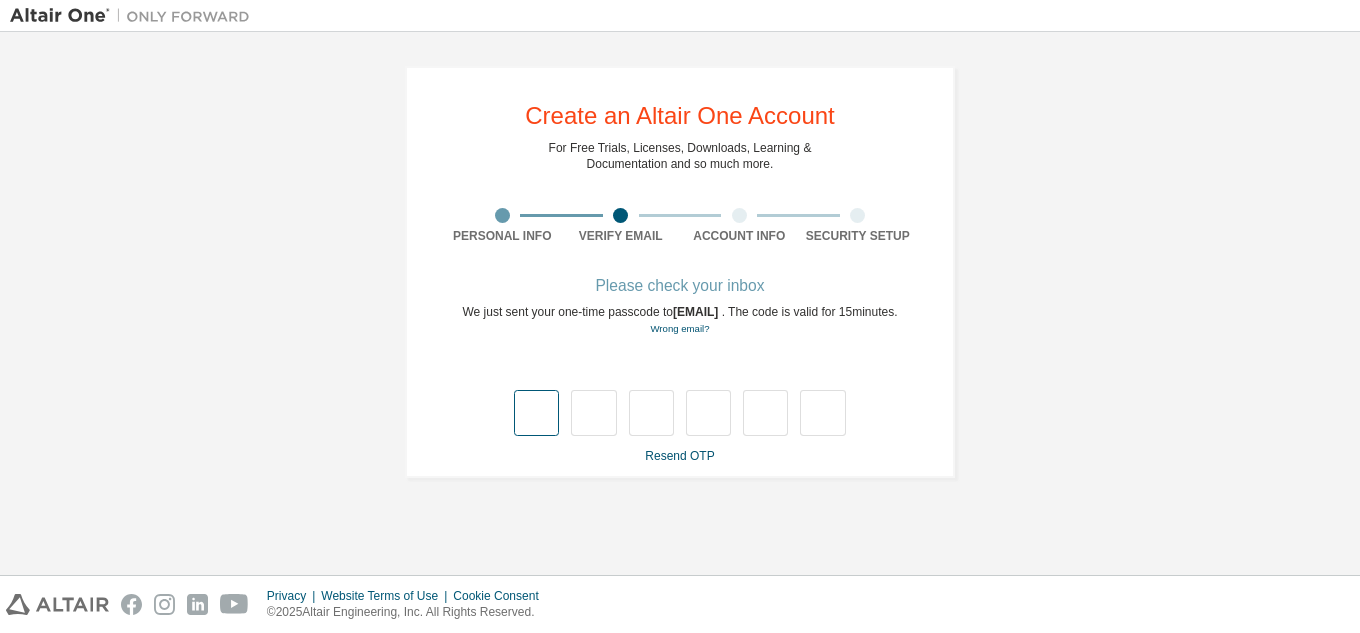 type on "*" 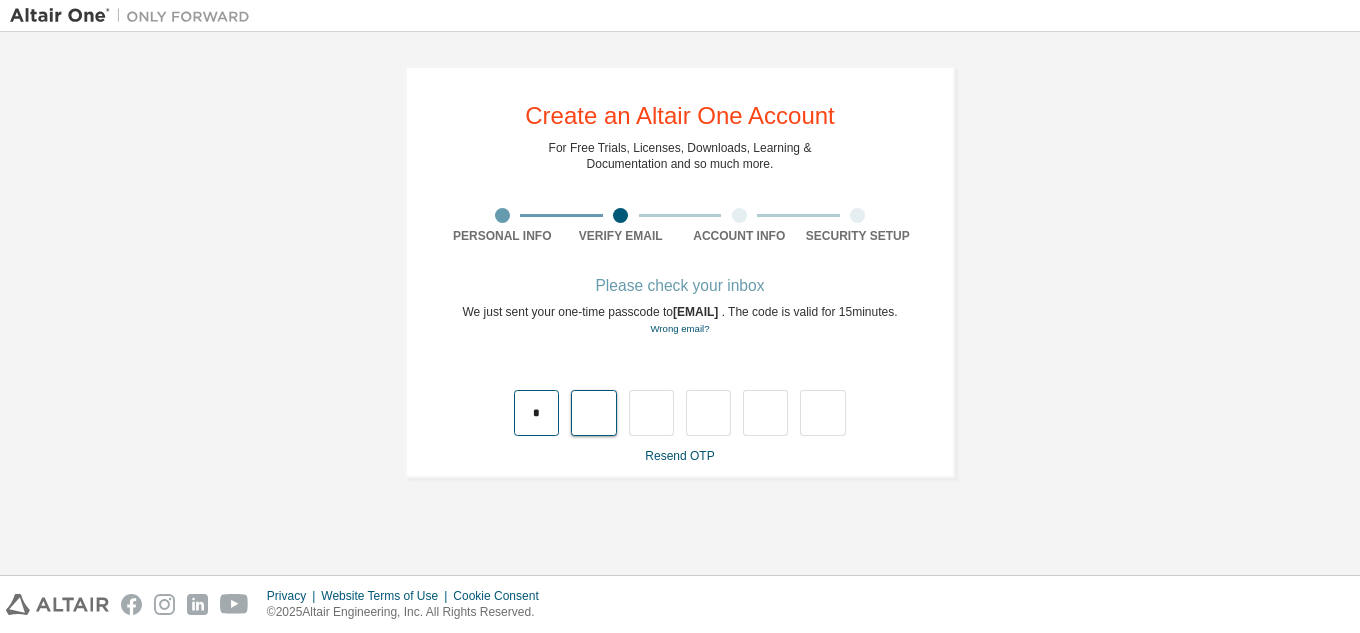 type on "*" 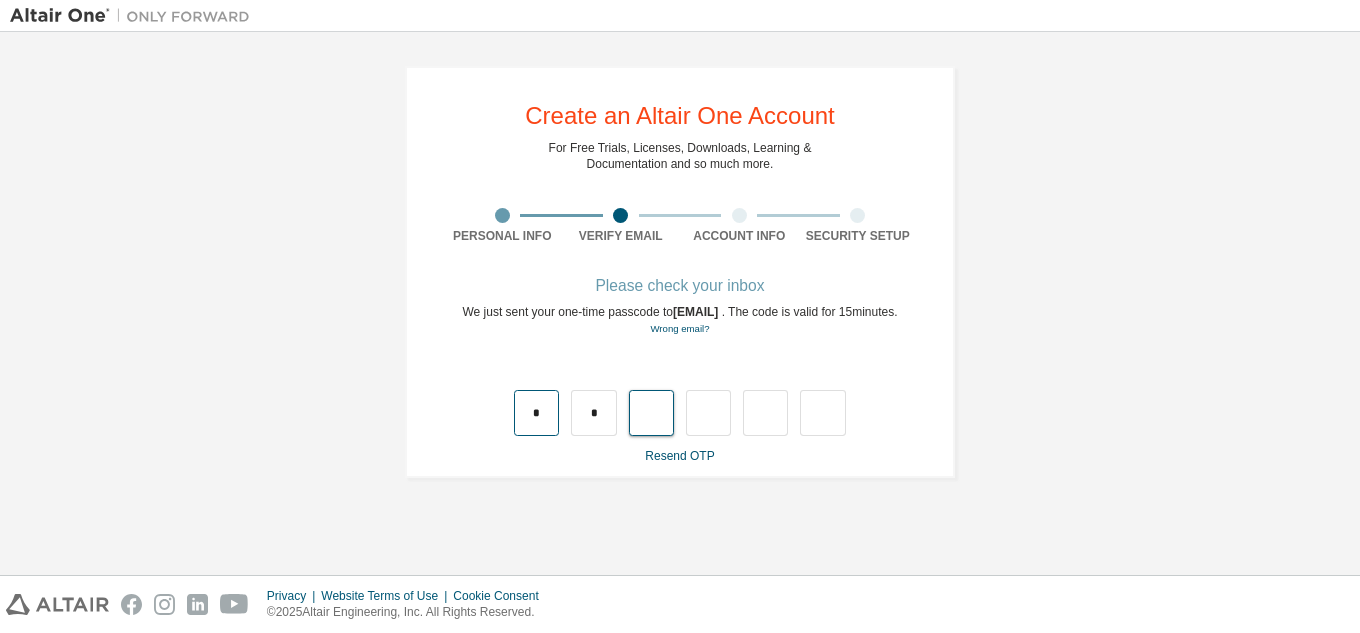 type on "*" 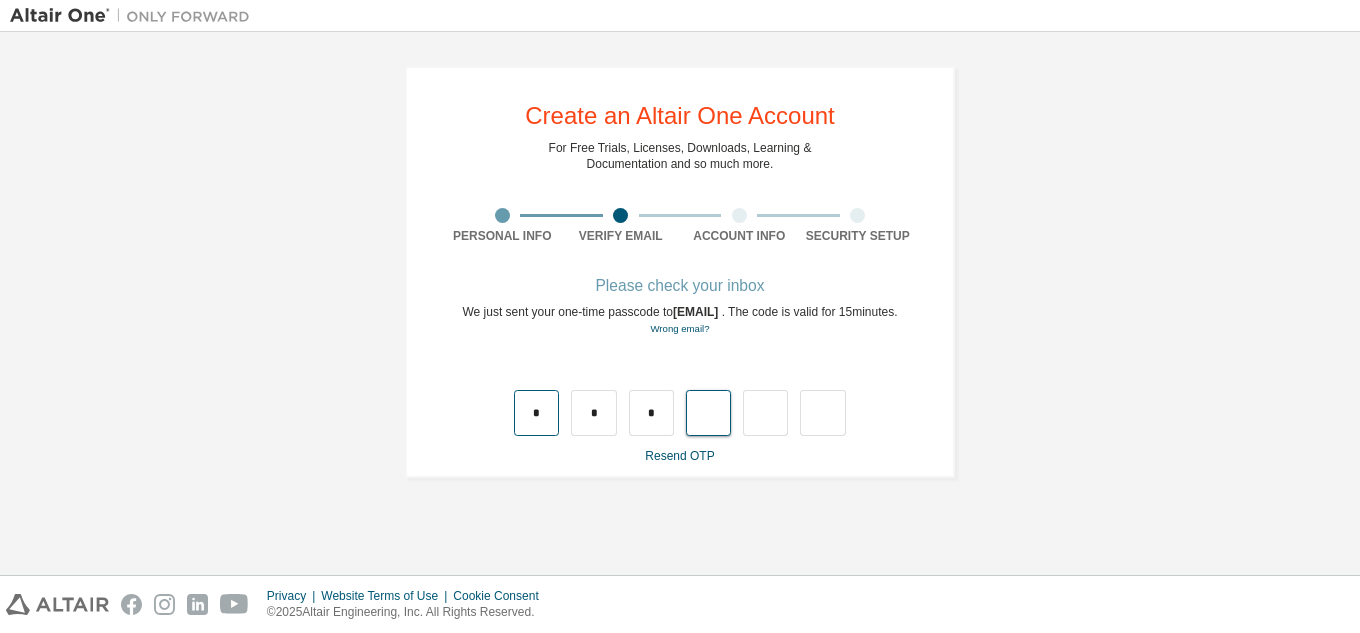 type on "*" 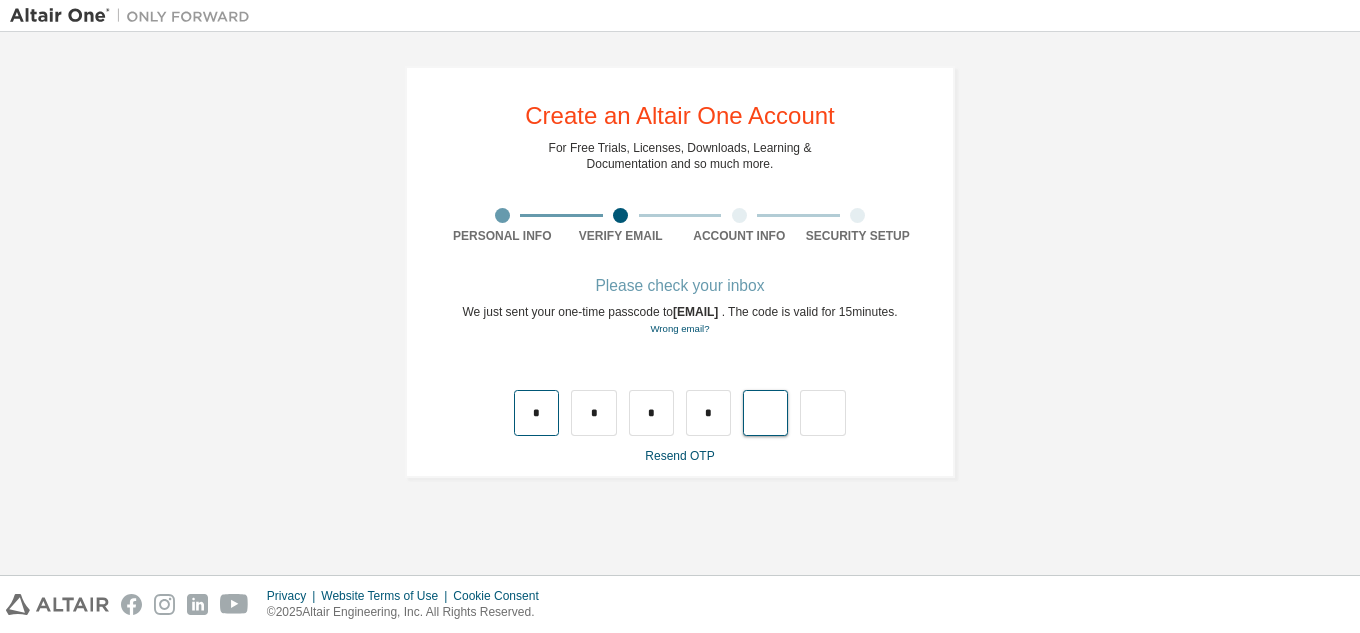 type on "*" 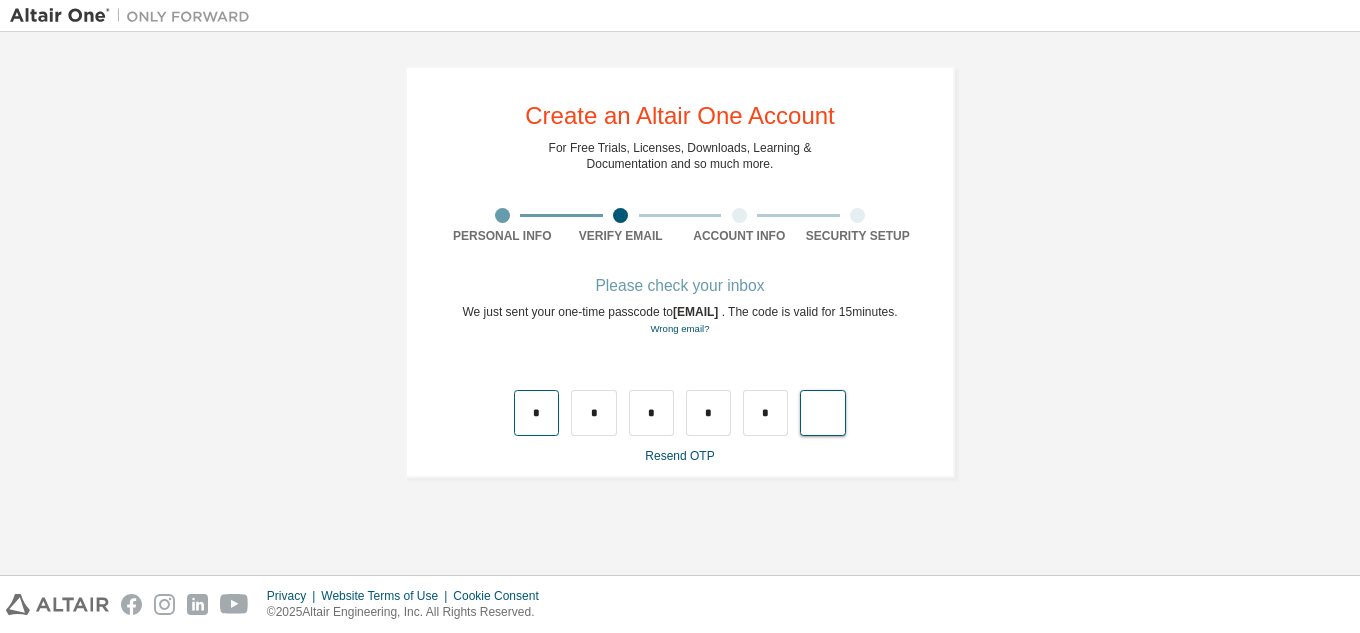 type on "*" 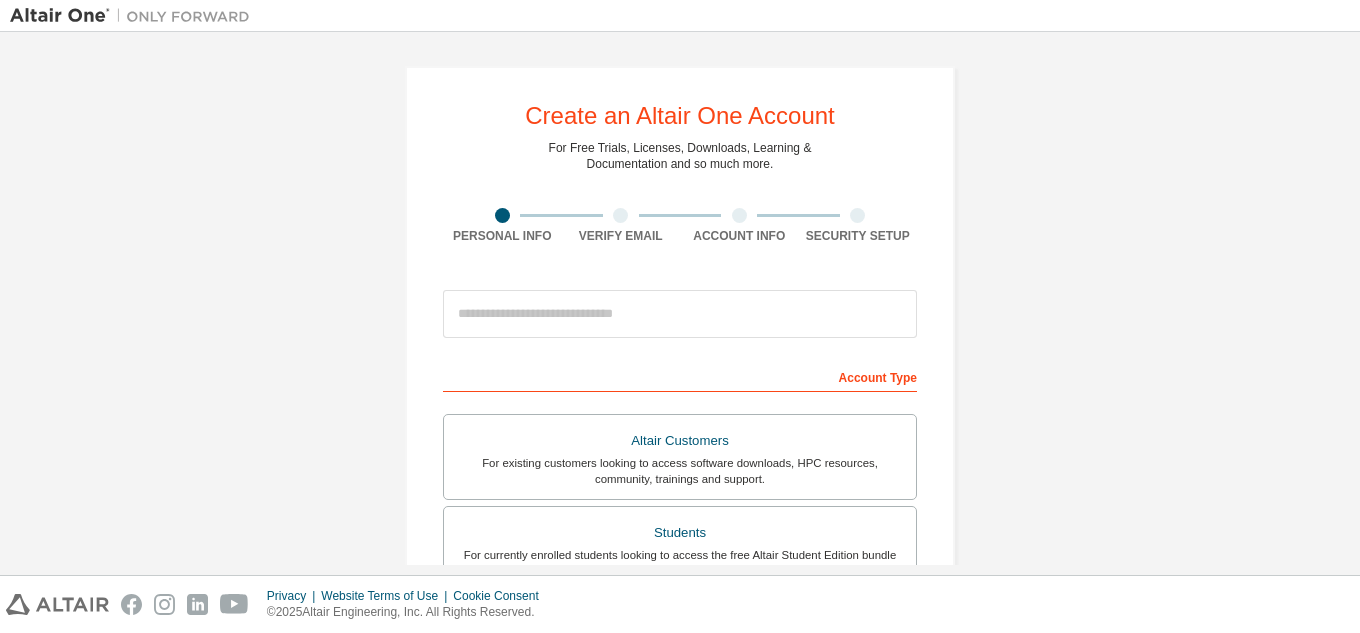 scroll, scrollTop: 0, scrollLeft: 0, axis: both 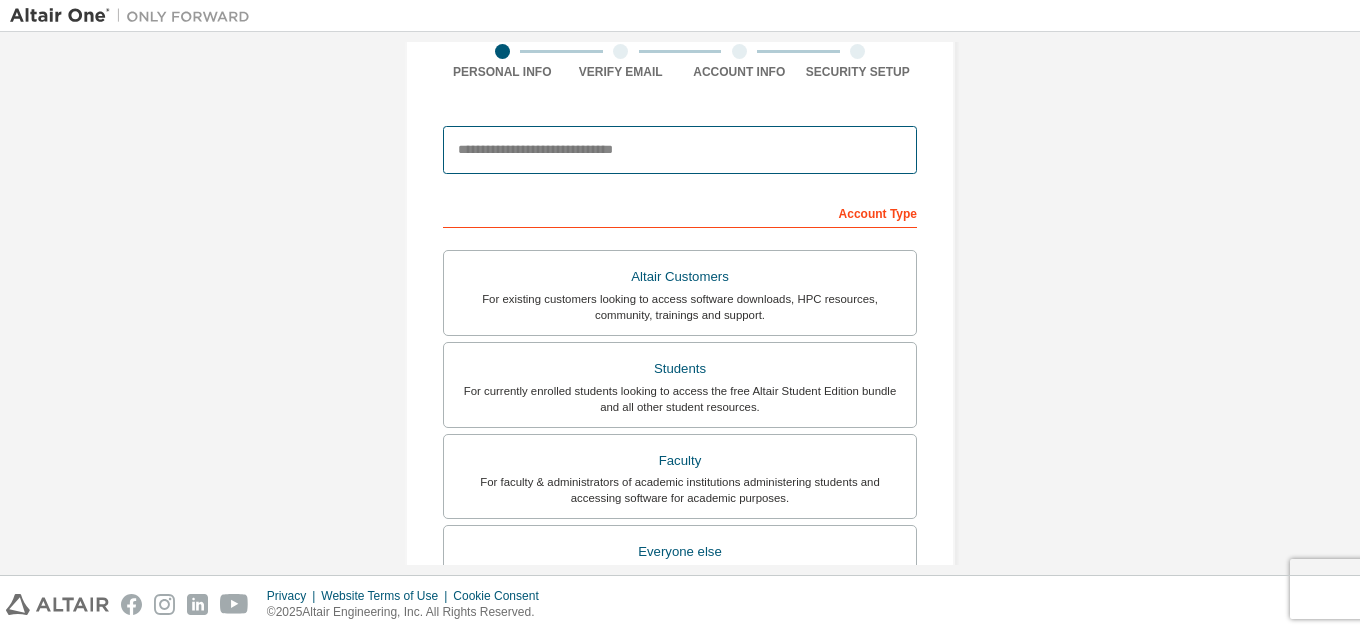click at bounding box center (680, 150) 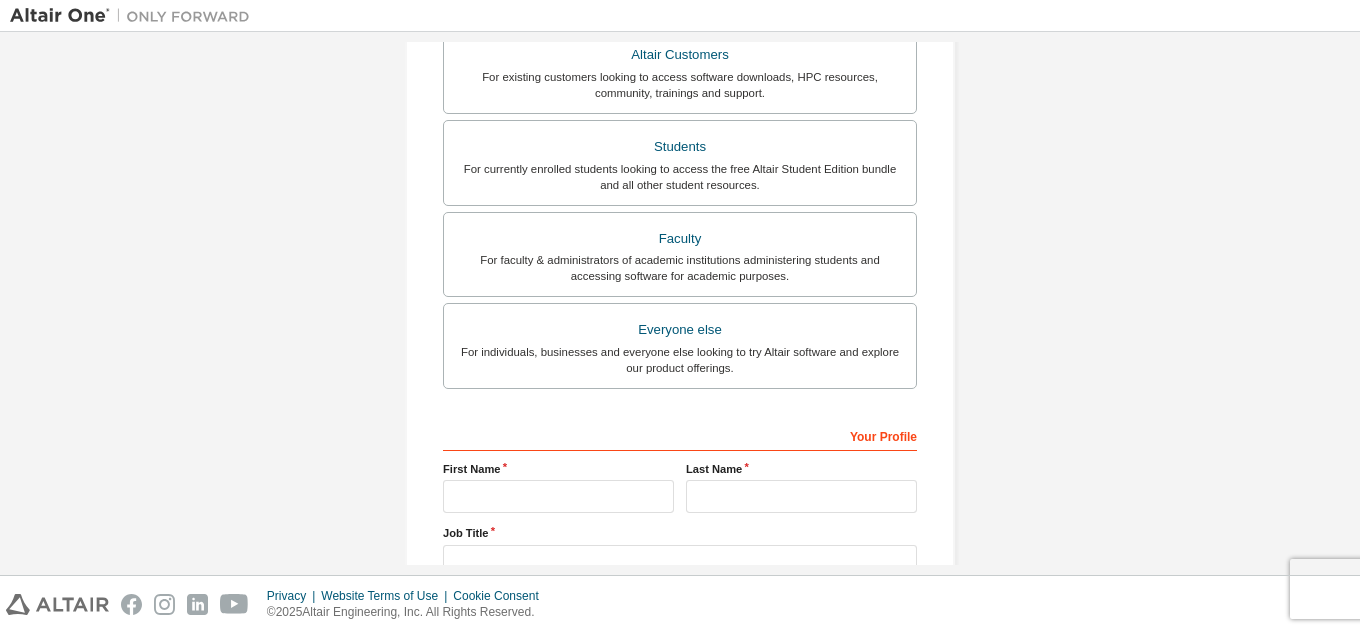scroll, scrollTop: 387, scrollLeft: 0, axis: vertical 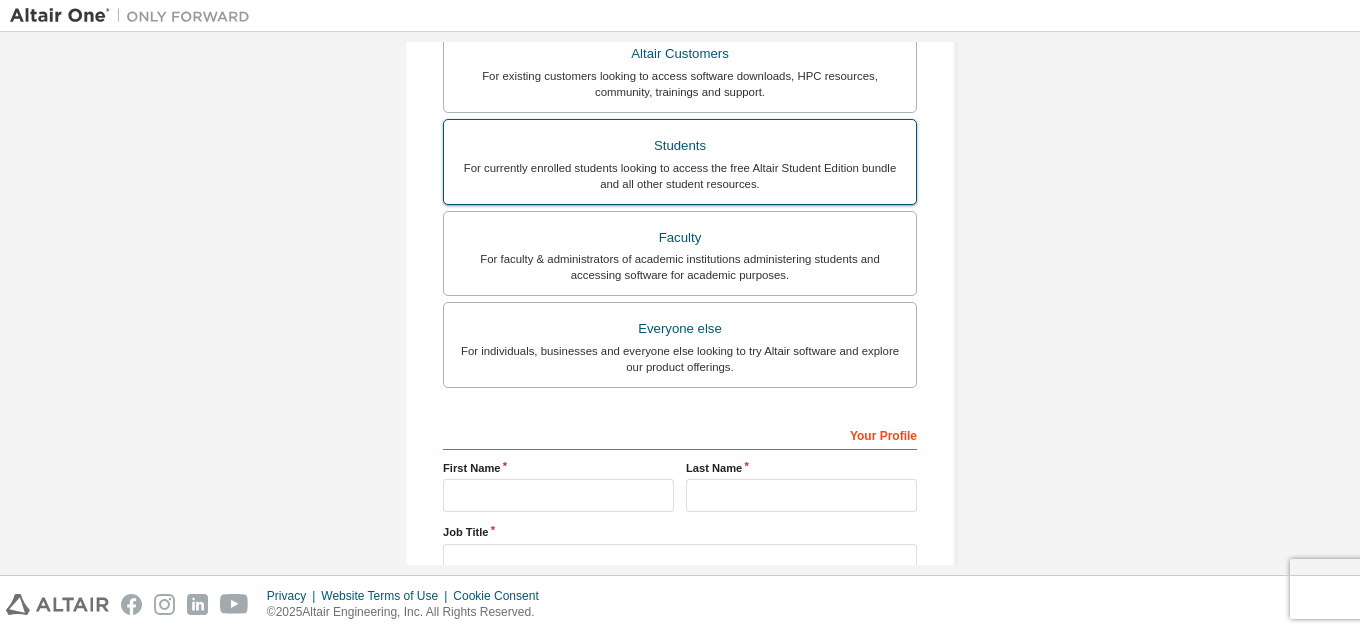 type on "**********" 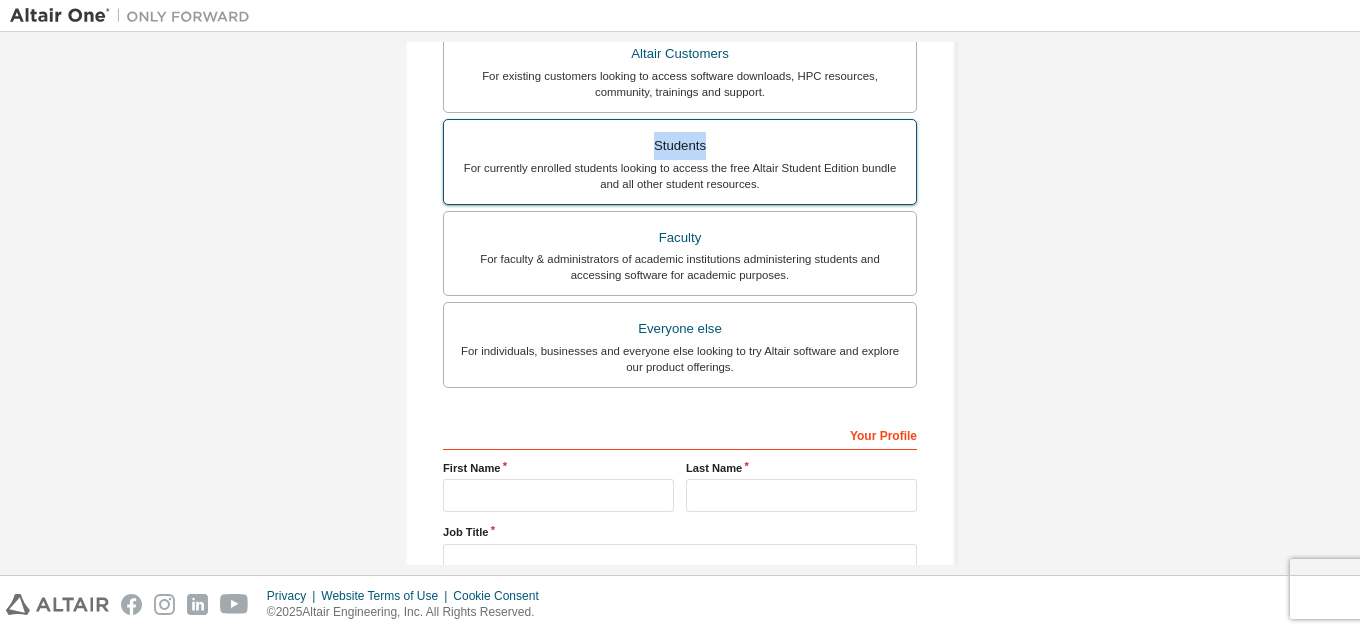 scroll, scrollTop: 439, scrollLeft: 0, axis: vertical 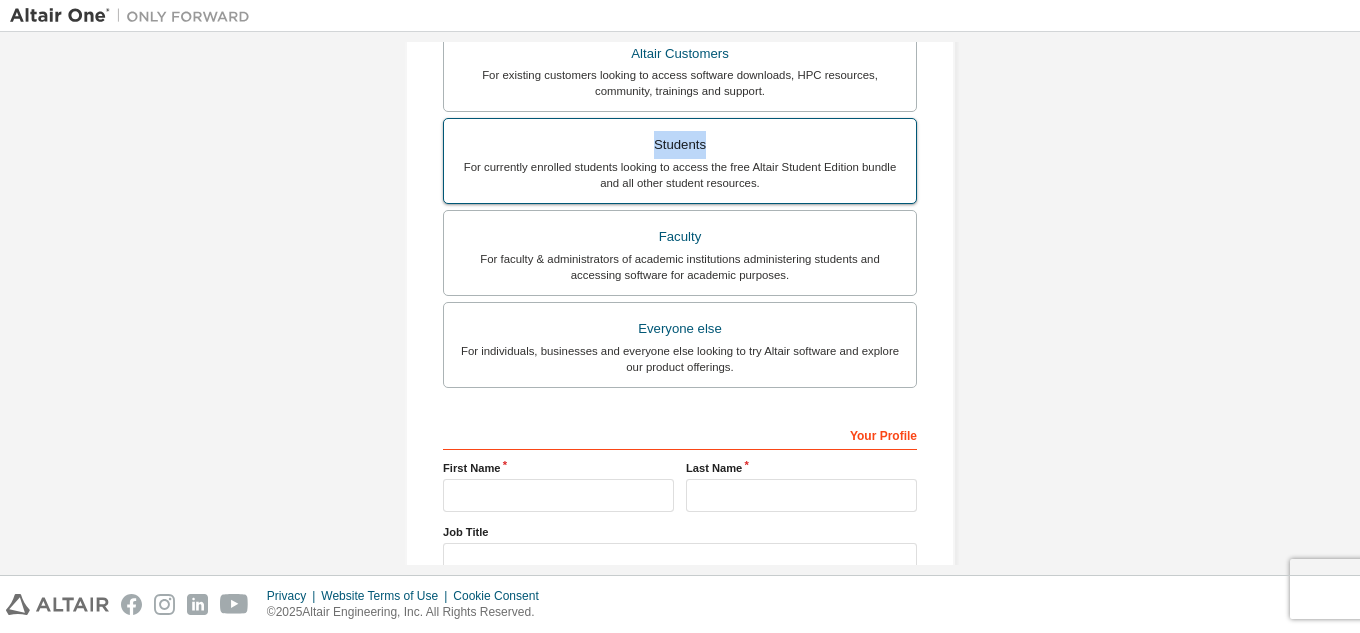 click on "Students" at bounding box center (680, 145) 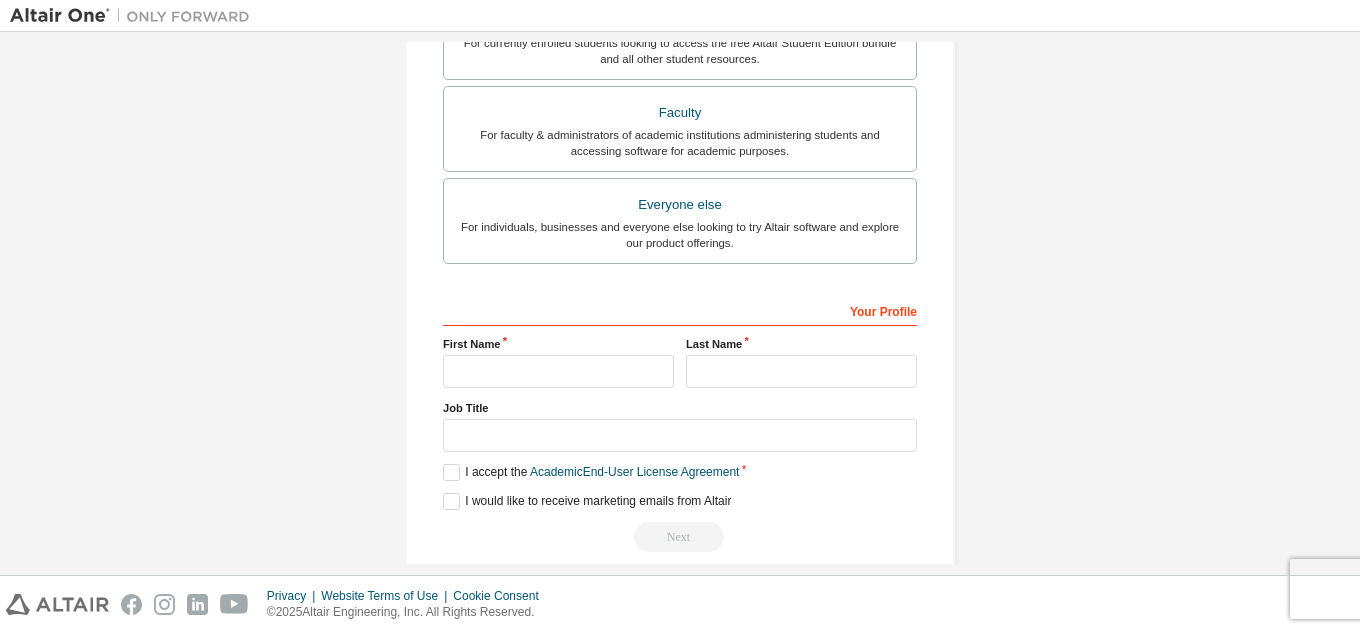 scroll, scrollTop: 564, scrollLeft: 0, axis: vertical 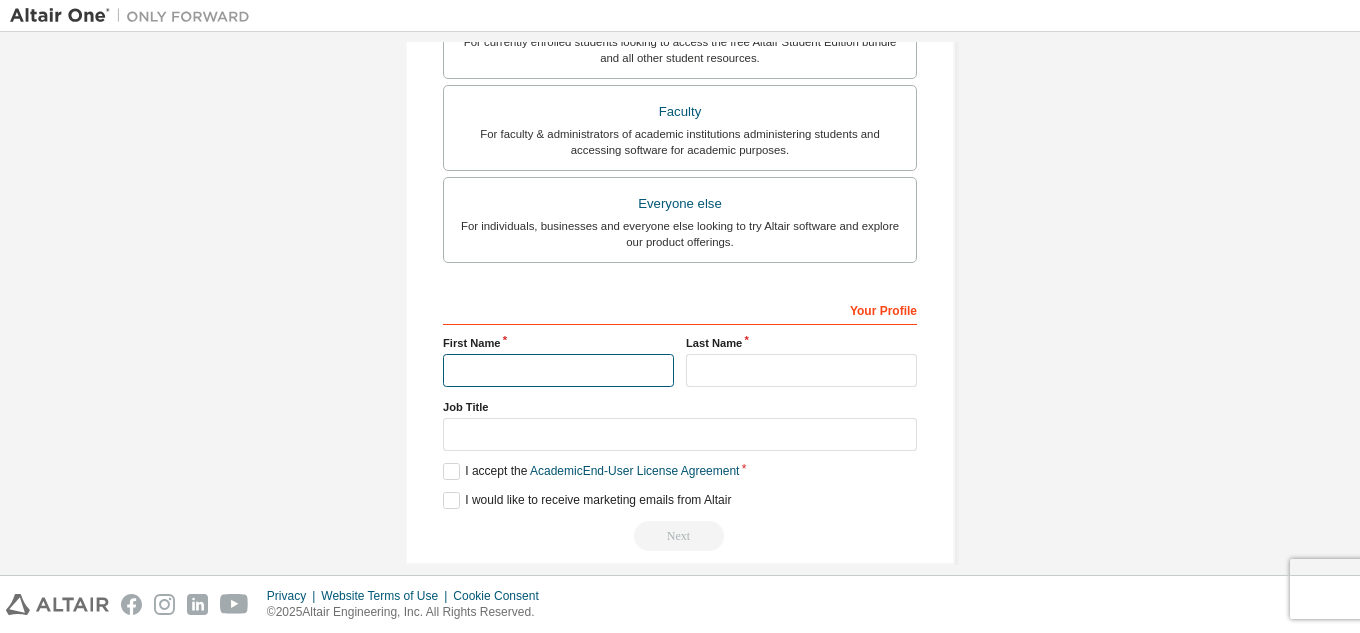 click at bounding box center (558, 370) 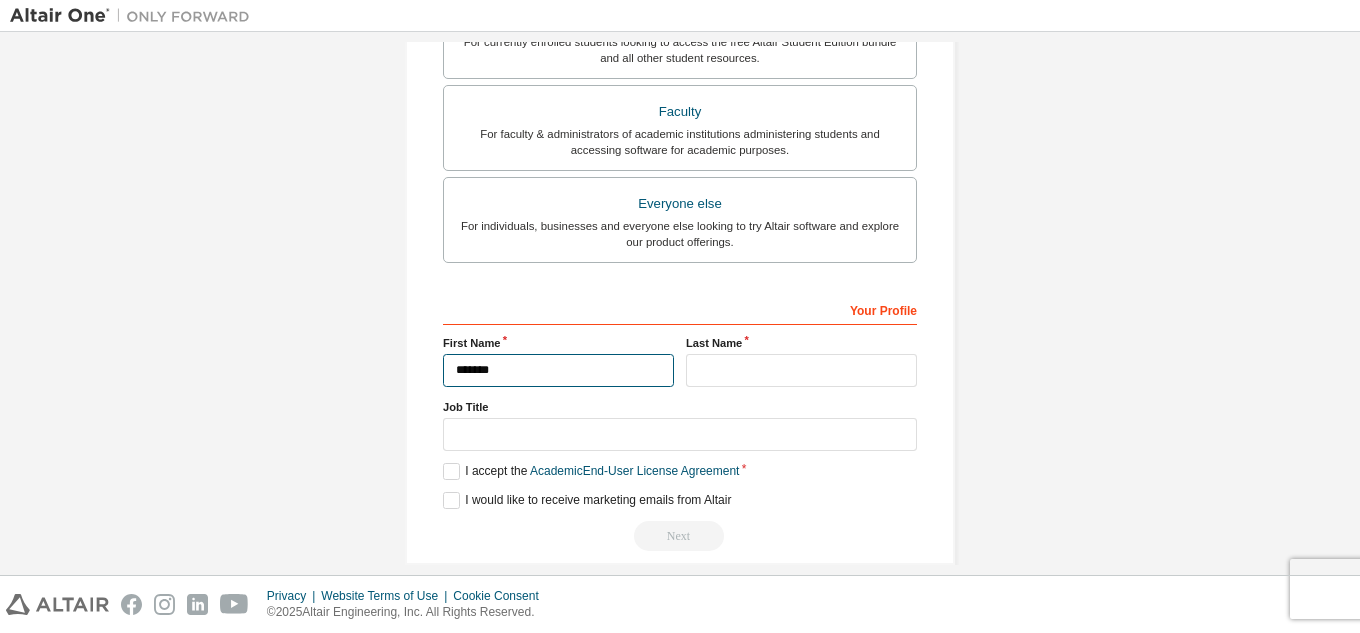 scroll, scrollTop: 576, scrollLeft: 0, axis: vertical 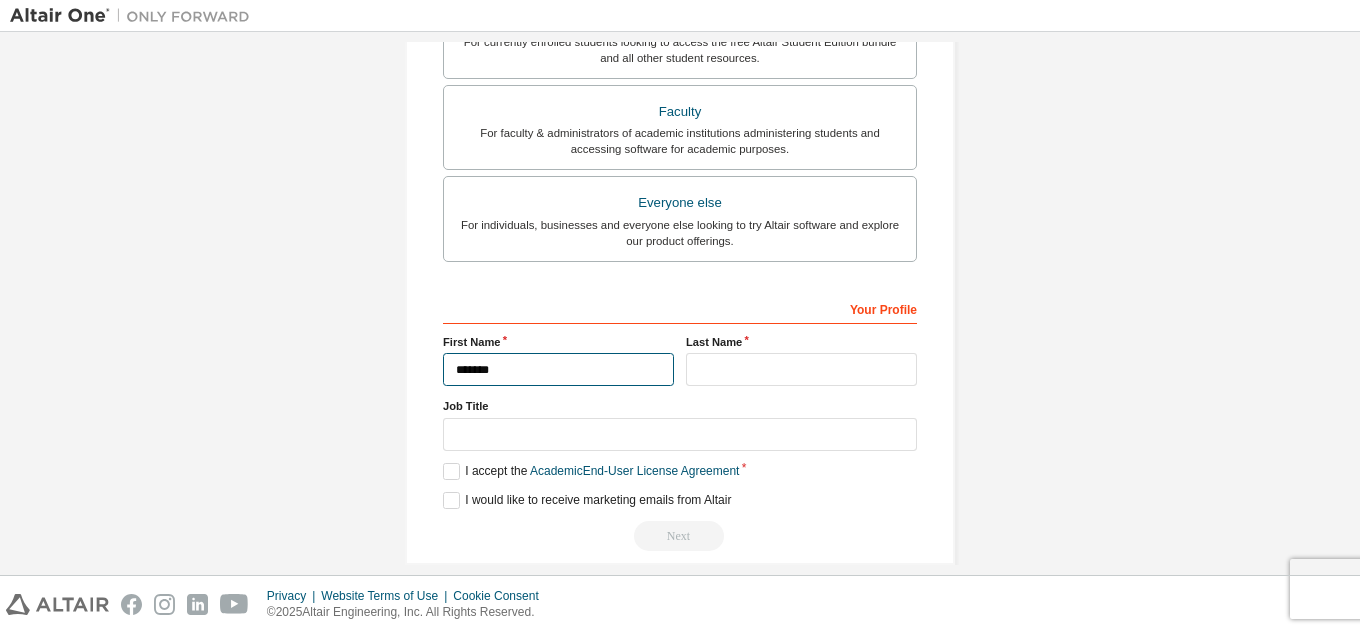 type on "******" 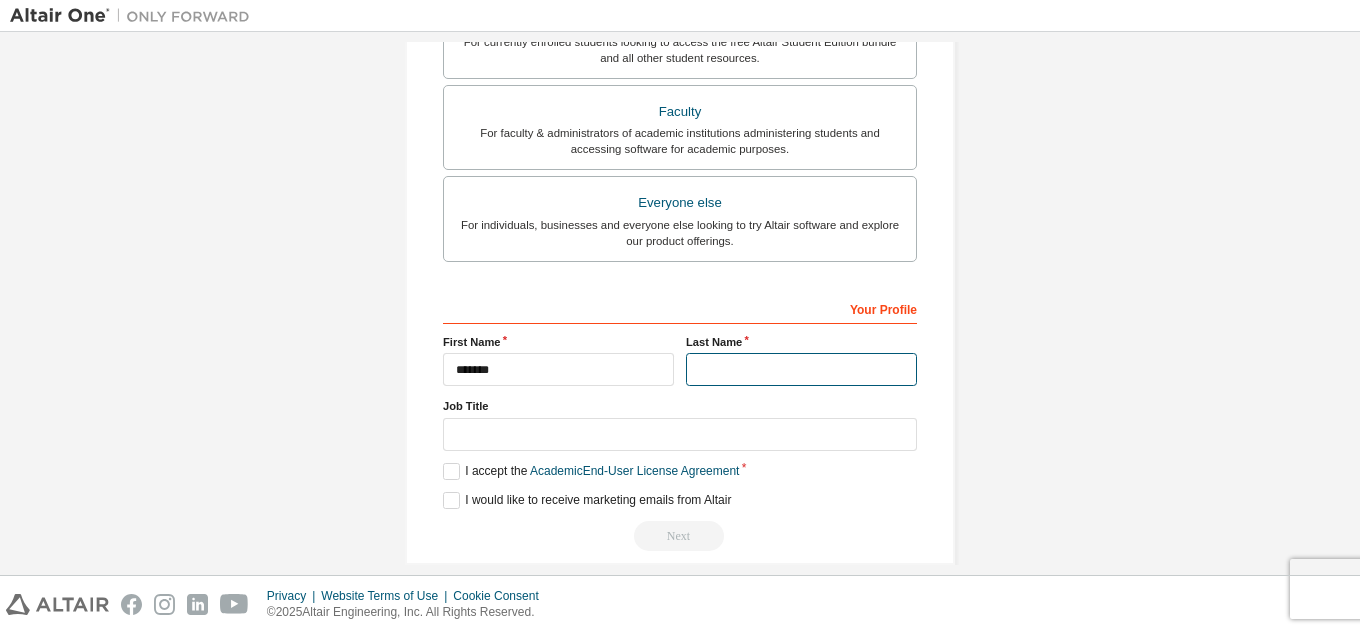 click at bounding box center (801, 369) 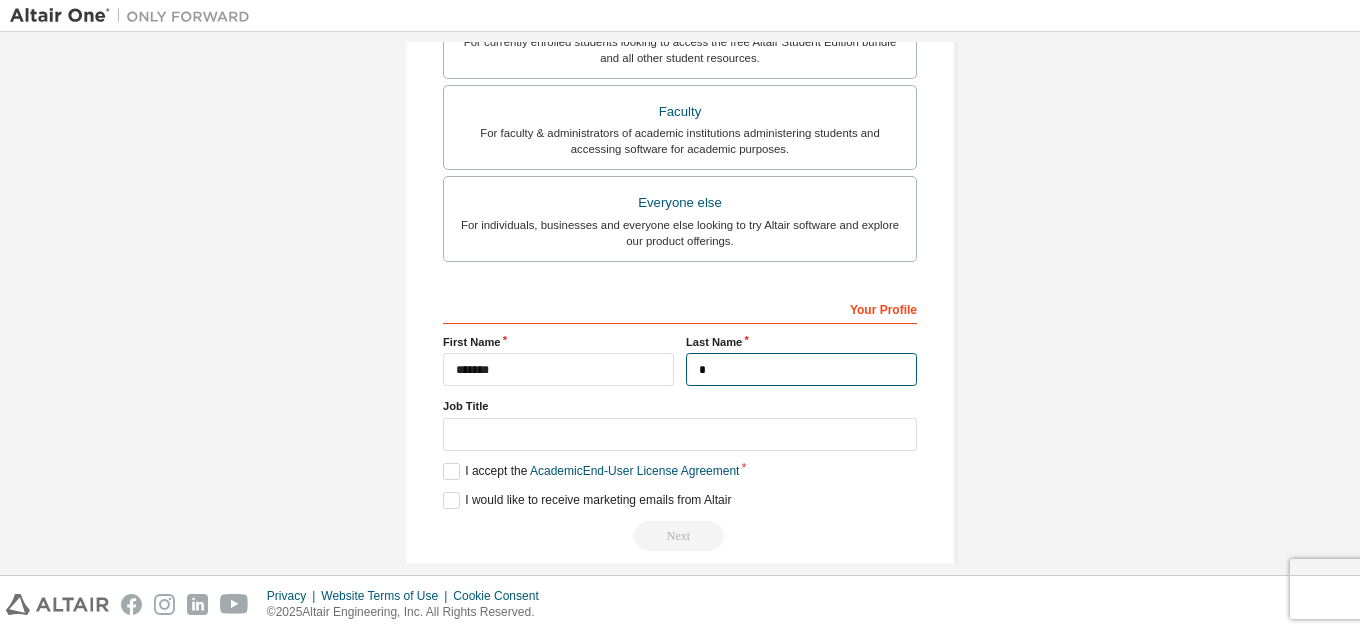scroll, scrollTop: 600, scrollLeft: 0, axis: vertical 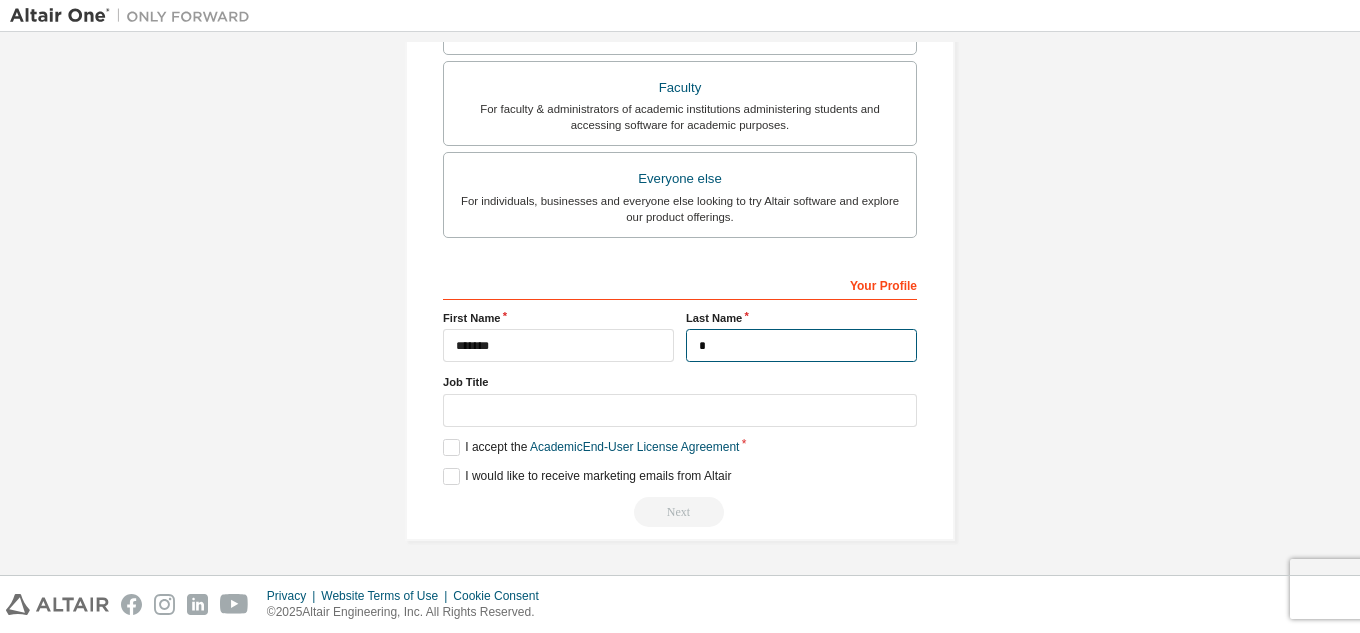 type on "*" 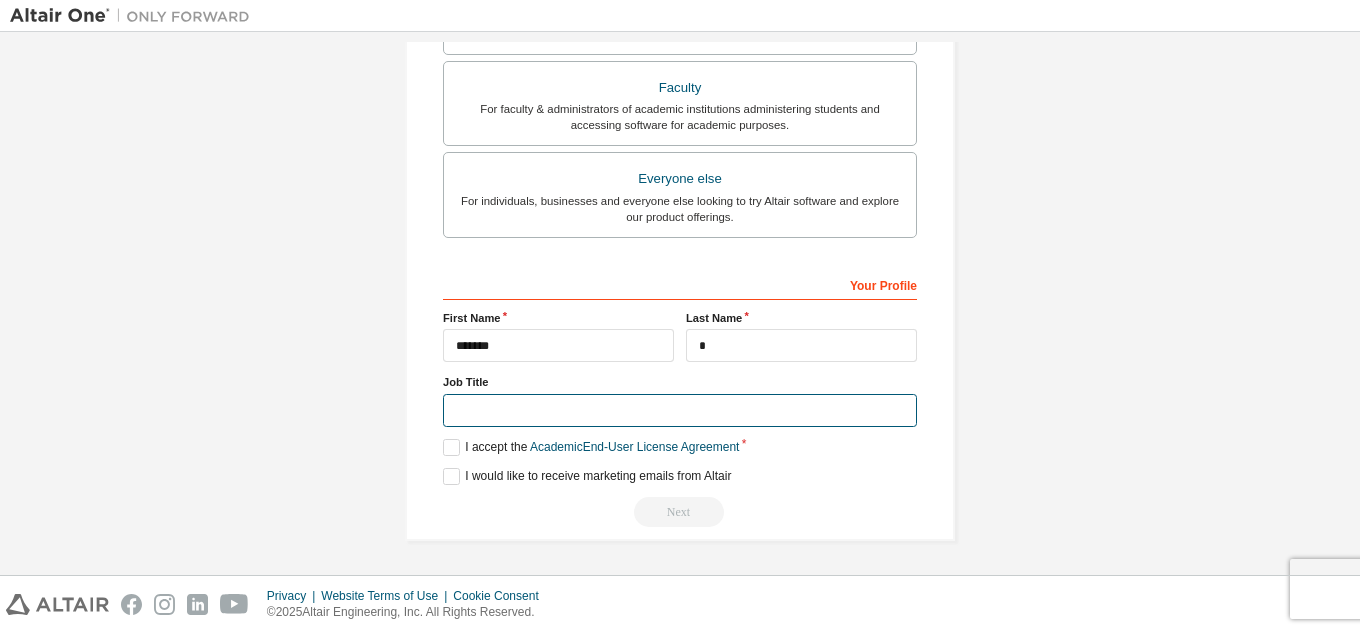 click at bounding box center [680, 410] 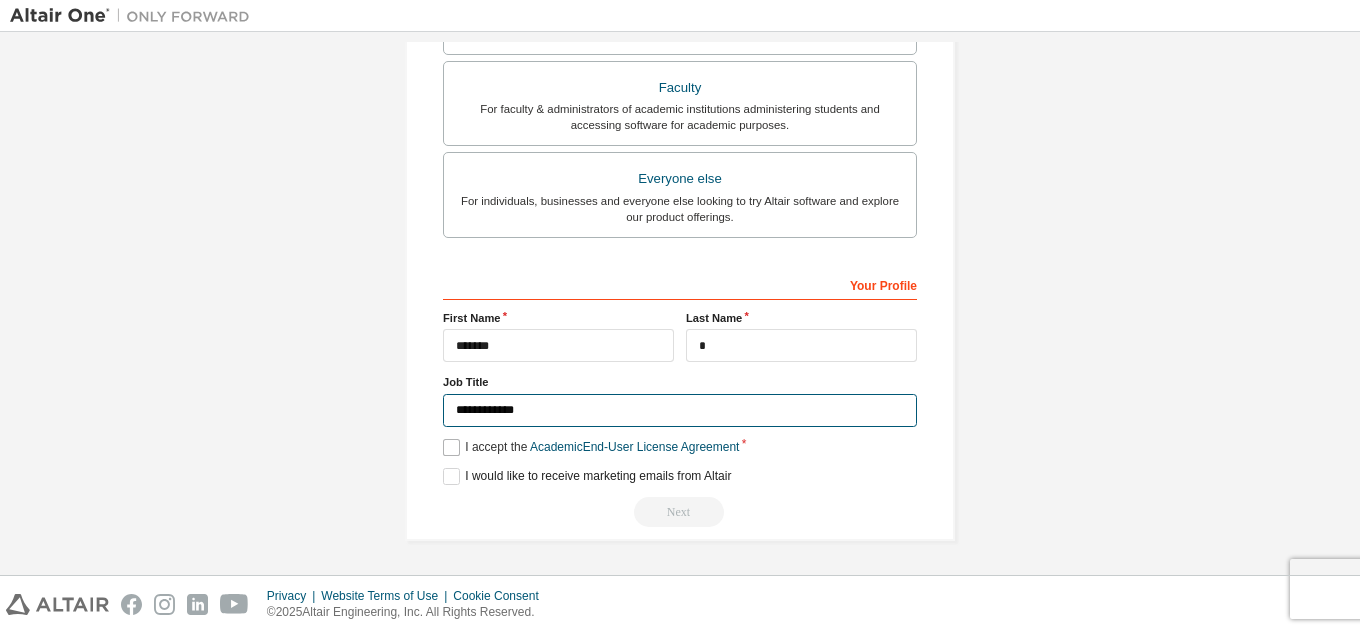 type on "**********" 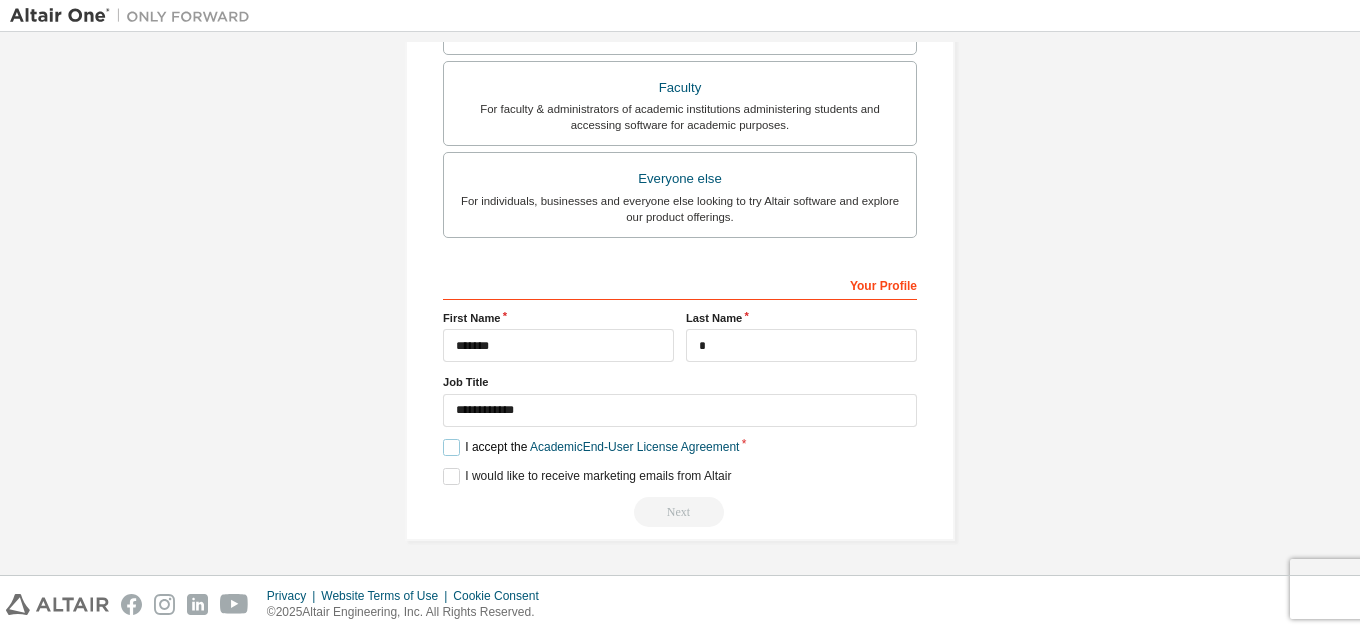 click on "I accept the   Academic   End-User License Agreement" at bounding box center [591, 447] 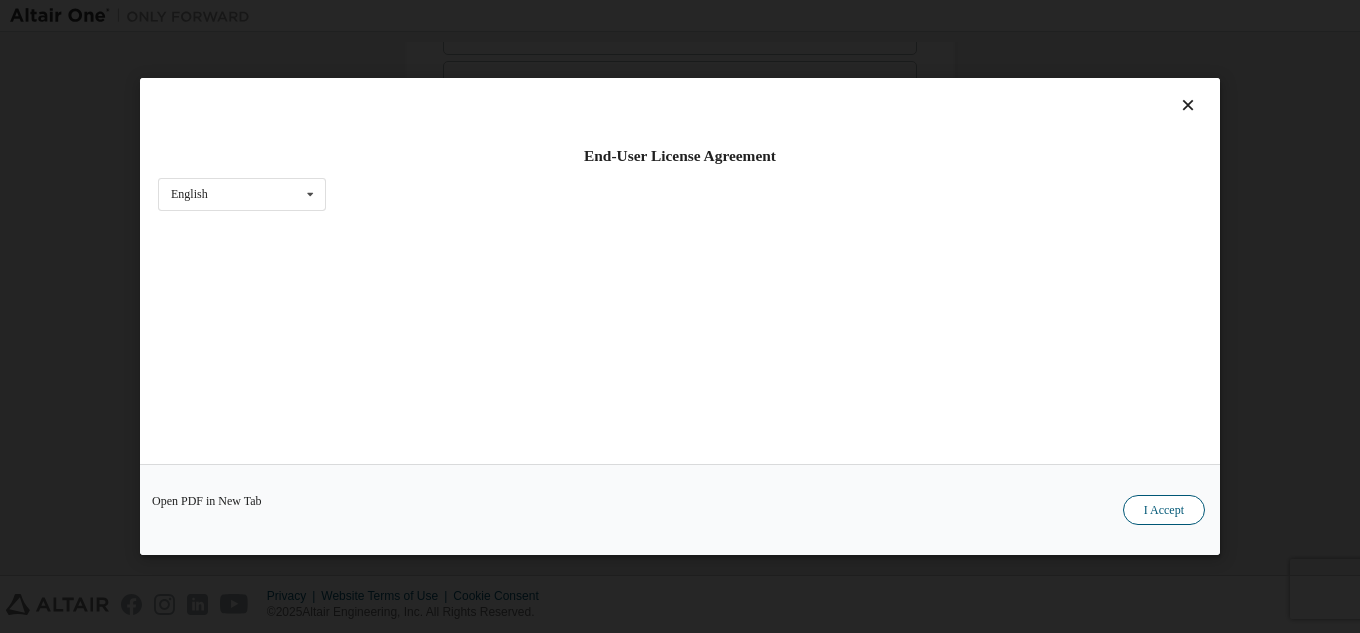 click on "I Accept" at bounding box center (1164, 510) 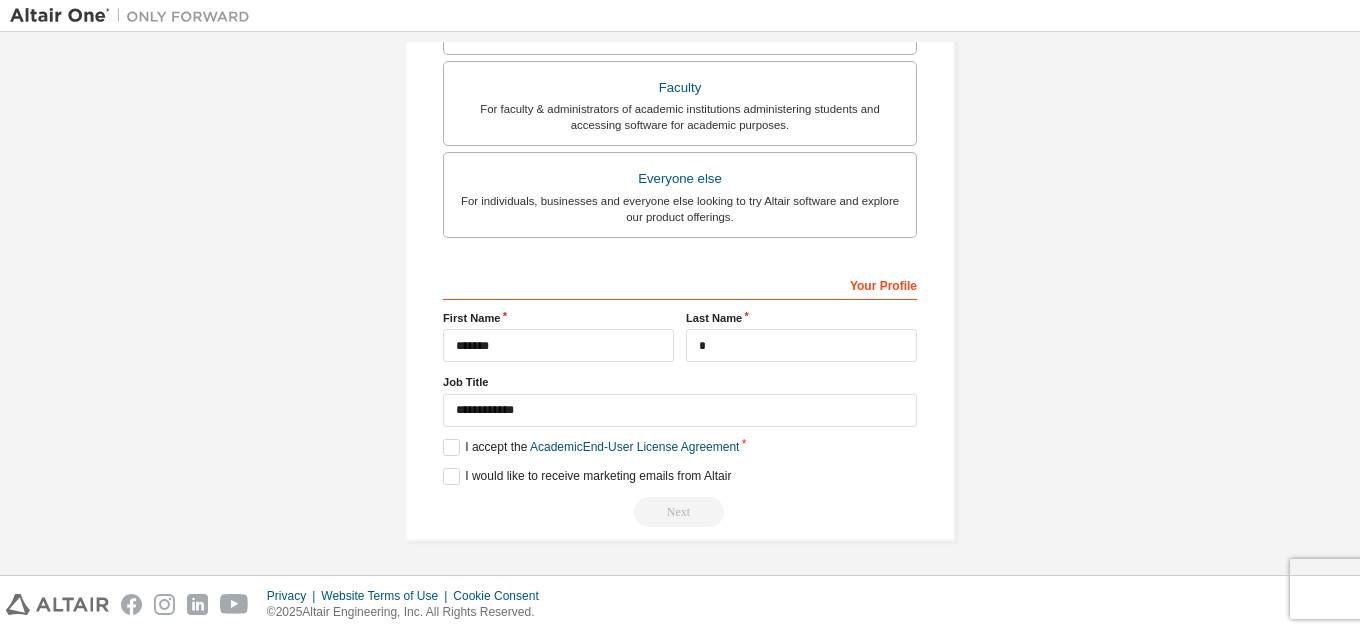 click on "Next" at bounding box center (680, 512) 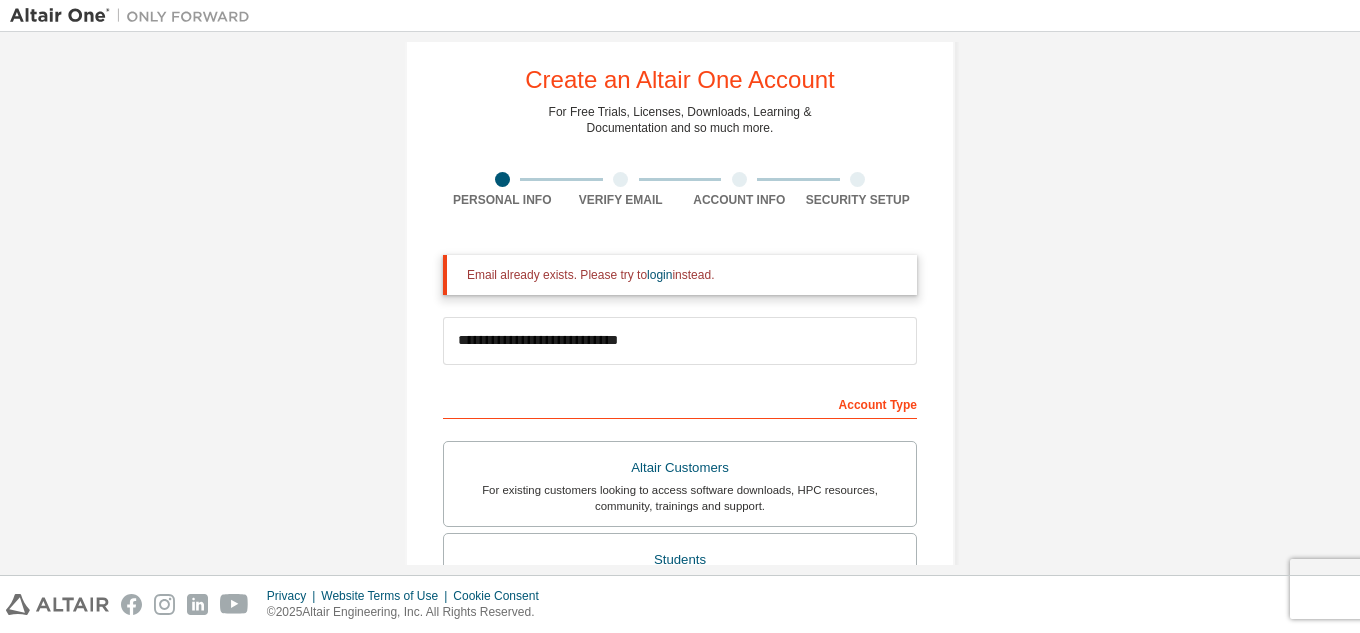 scroll, scrollTop: 34, scrollLeft: 0, axis: vertical 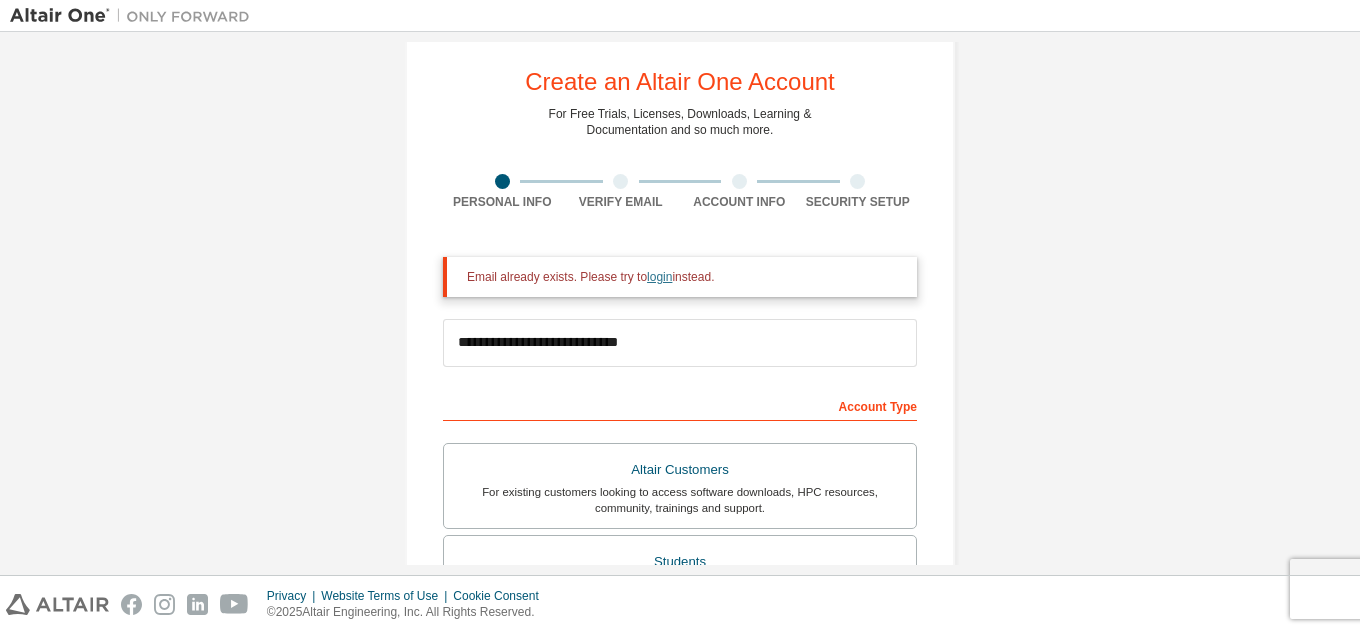 click on "login" at bounding box center [659, 277] 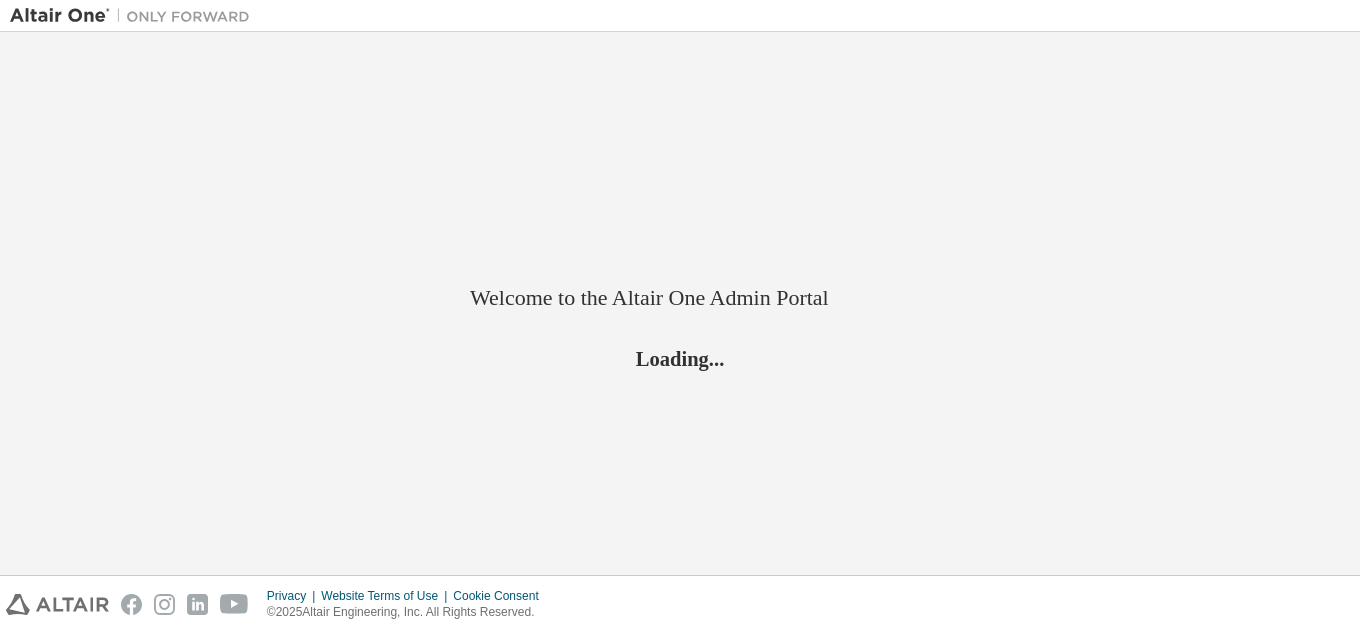 scroll, scrollTop: 0, scrollLeft: 0, axis: both 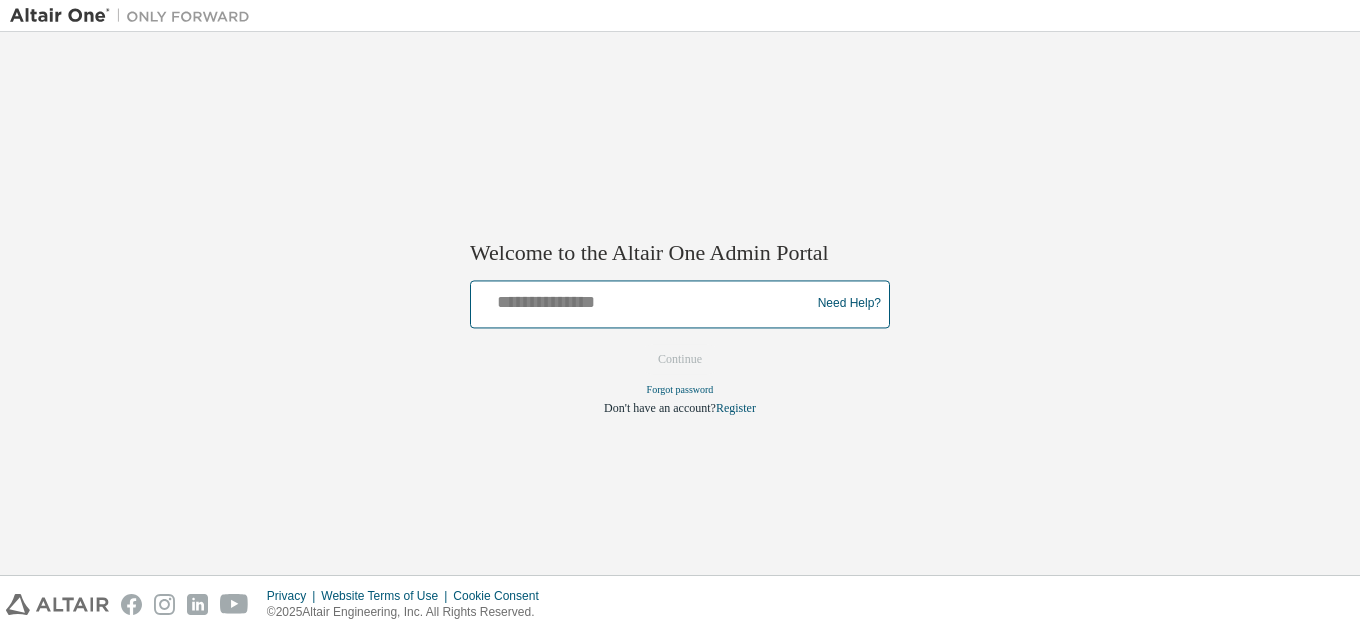 click at bounding box center (643, 299) 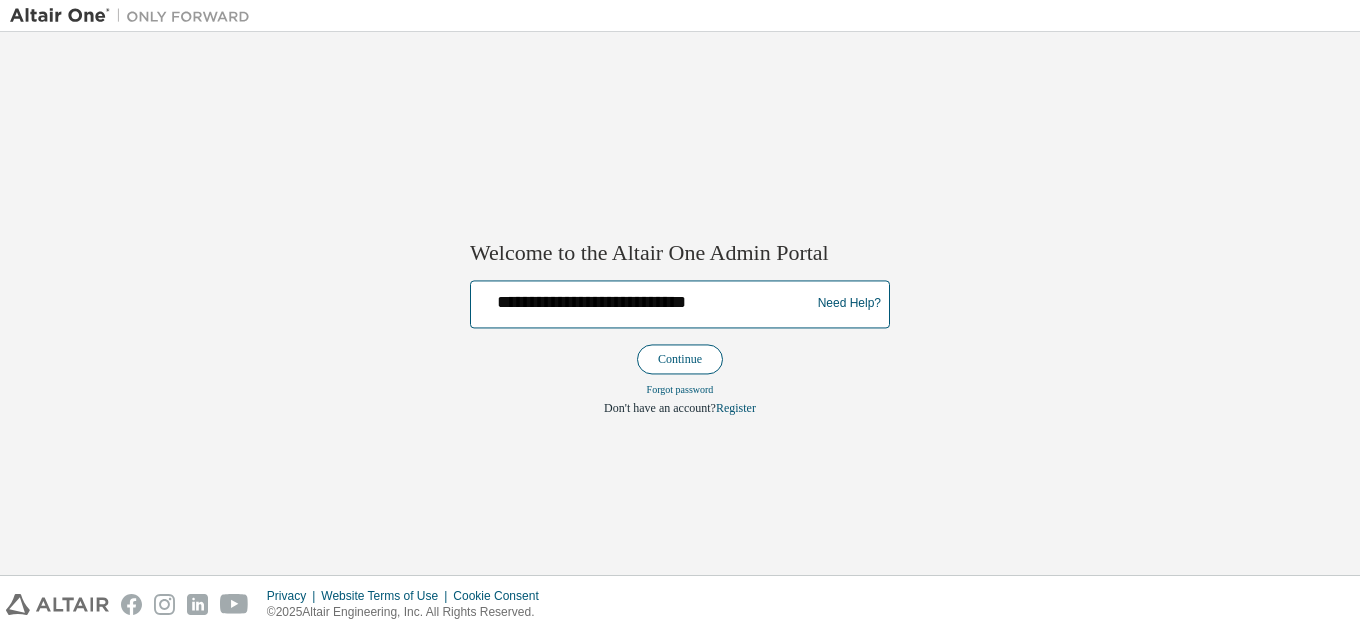 type on "**********" 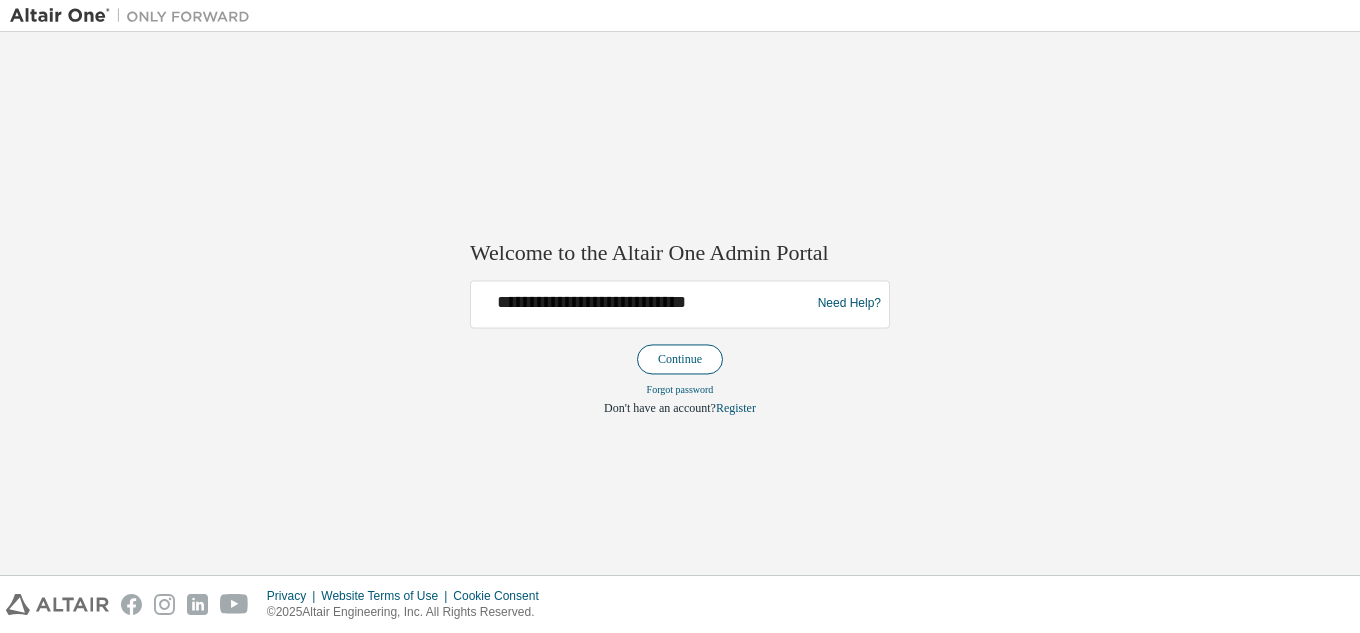 click on "Continue" at bounding box center [680, 359] 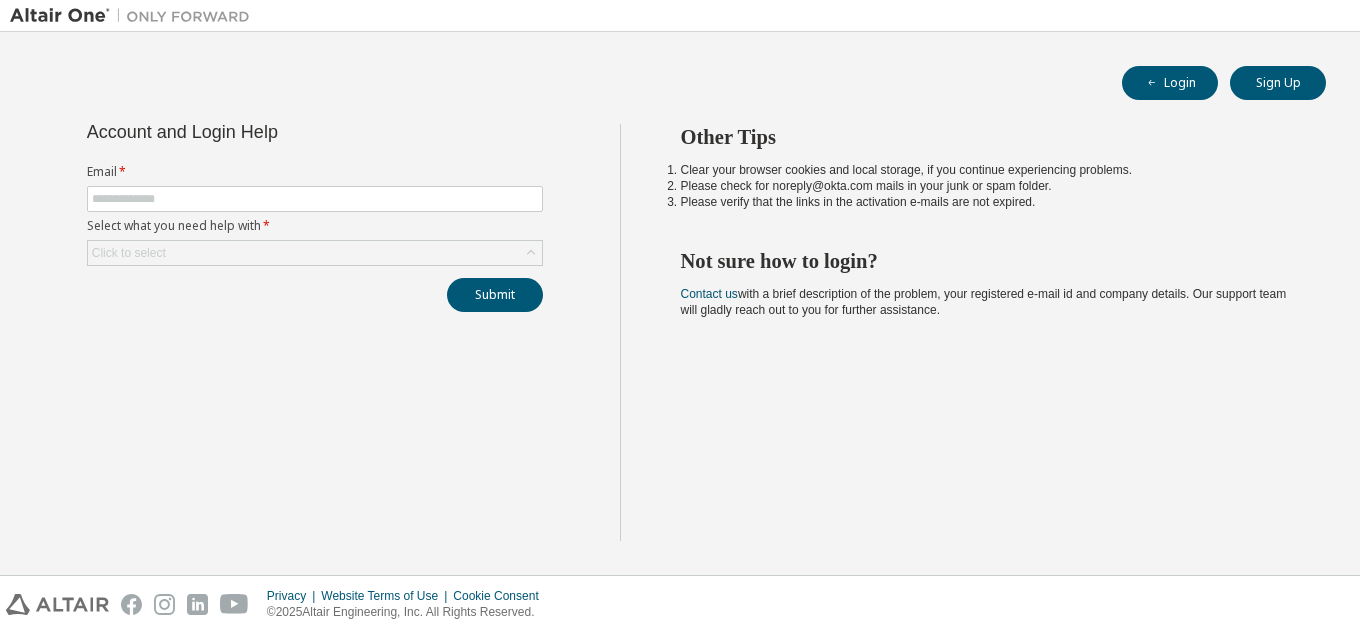 scroll, scrollTop: 0, scrollLeft: 0, axis: both 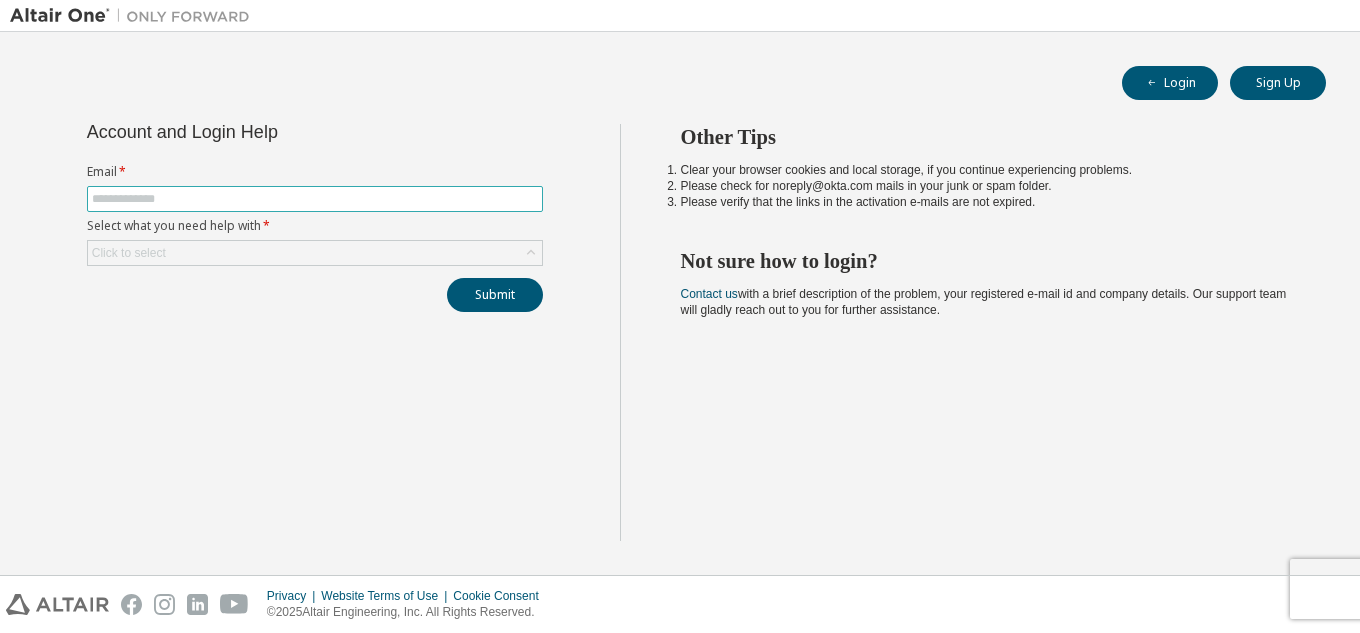 click at bounding box center [315, 199] 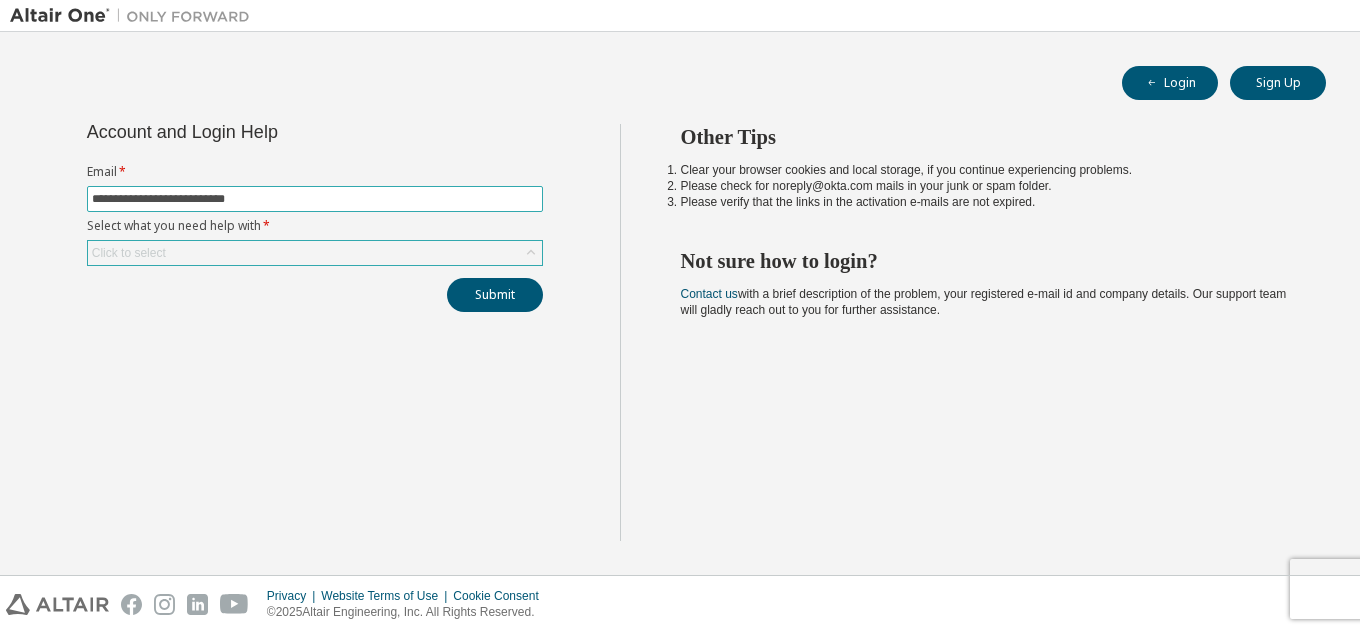 type on "**********" 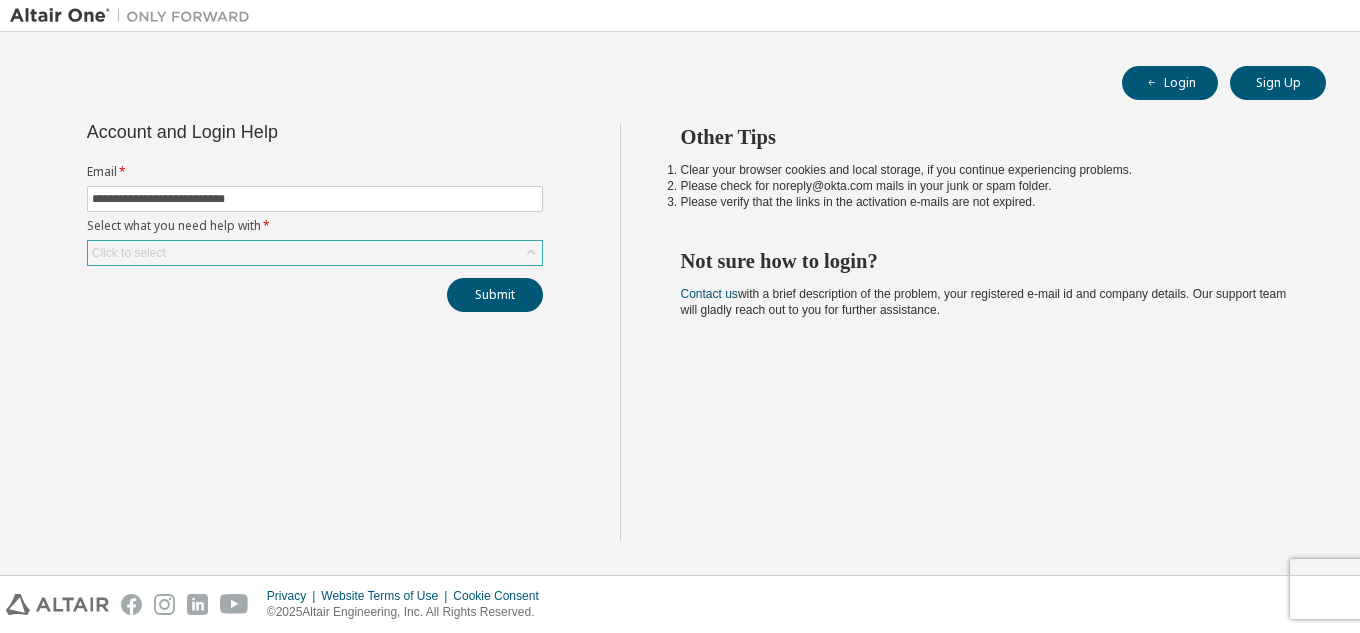click on "Click to select" at bounding box center (315, 253) 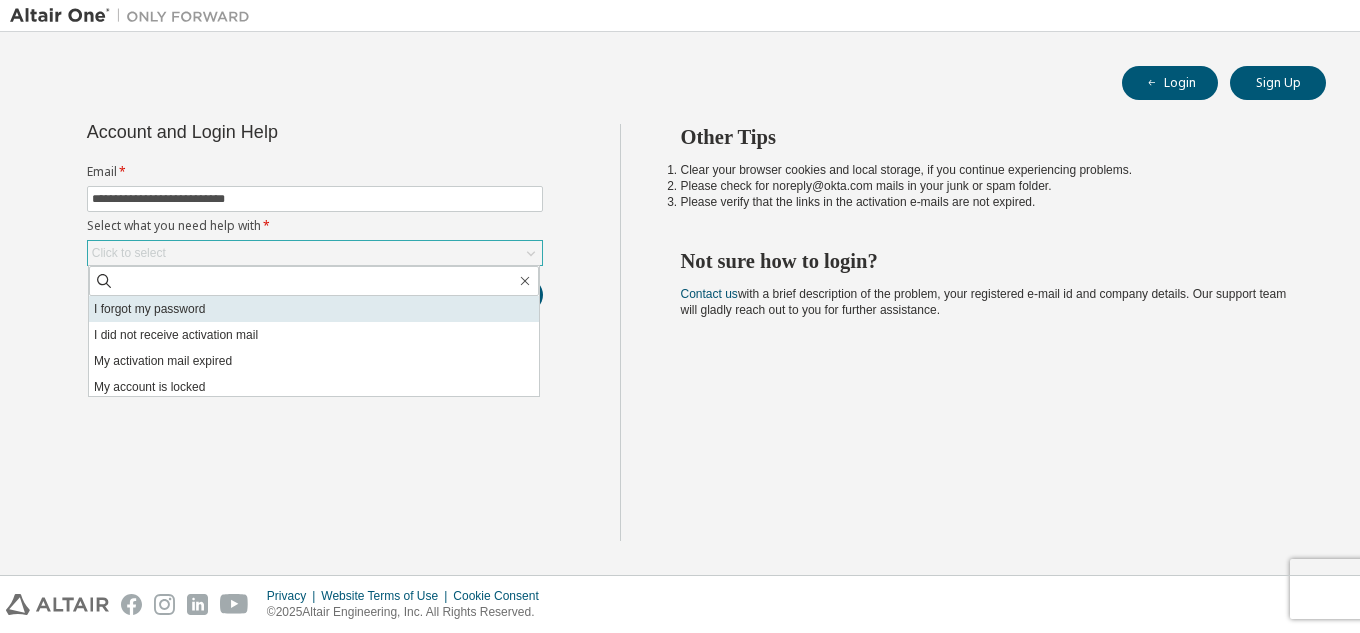 click on "I forgot my password" at bounding box center [314, 309] 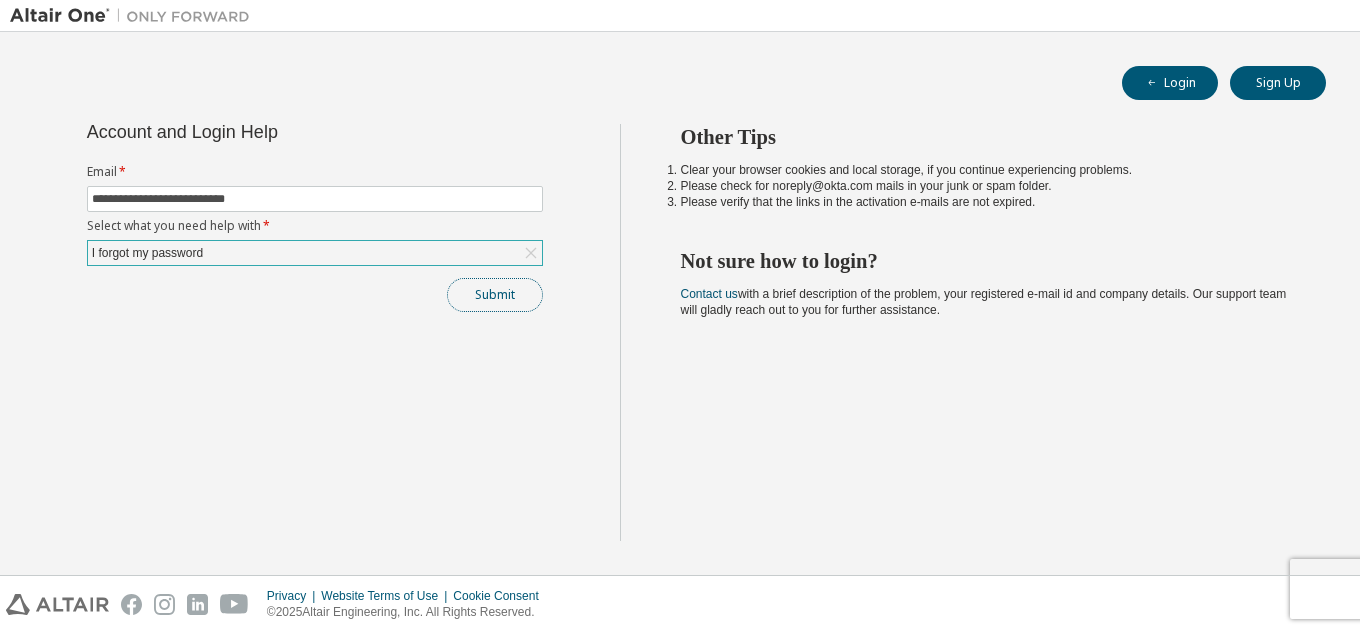 click on "Submit" at bounding box center [495, 295] 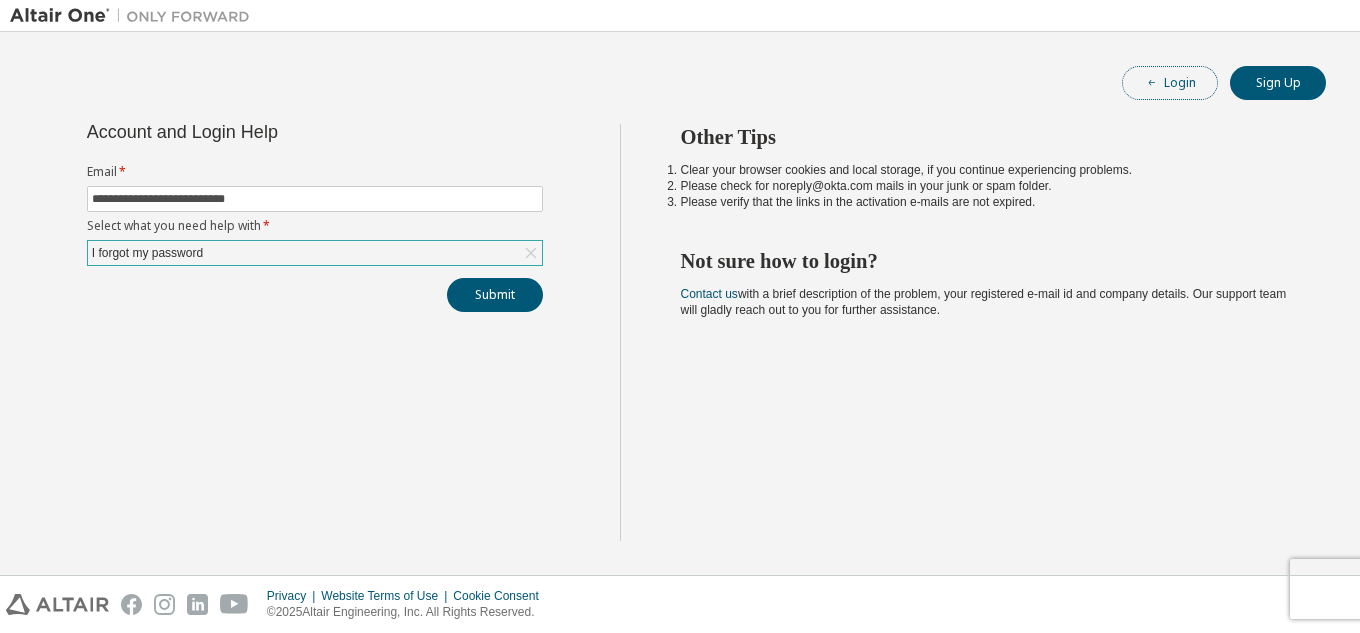 click on "Login" at bounding box center [1170, 83] 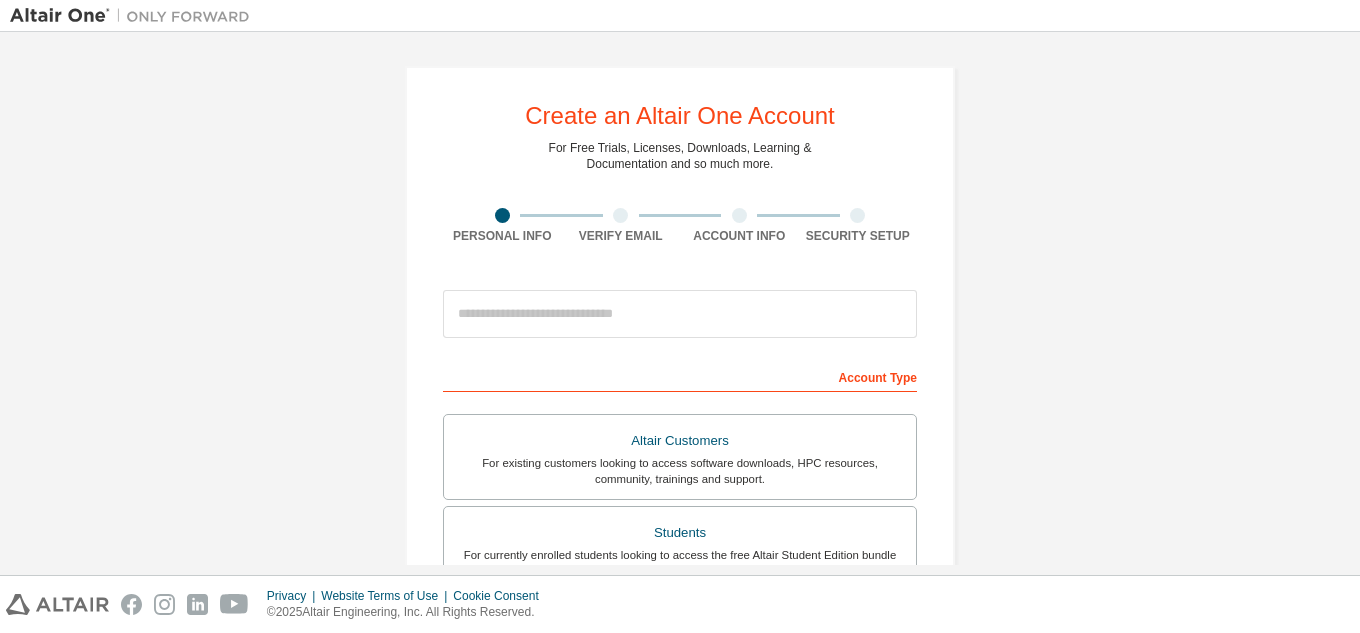 scroll, scrollTop: 0, scrollLeft: 0, axis: both 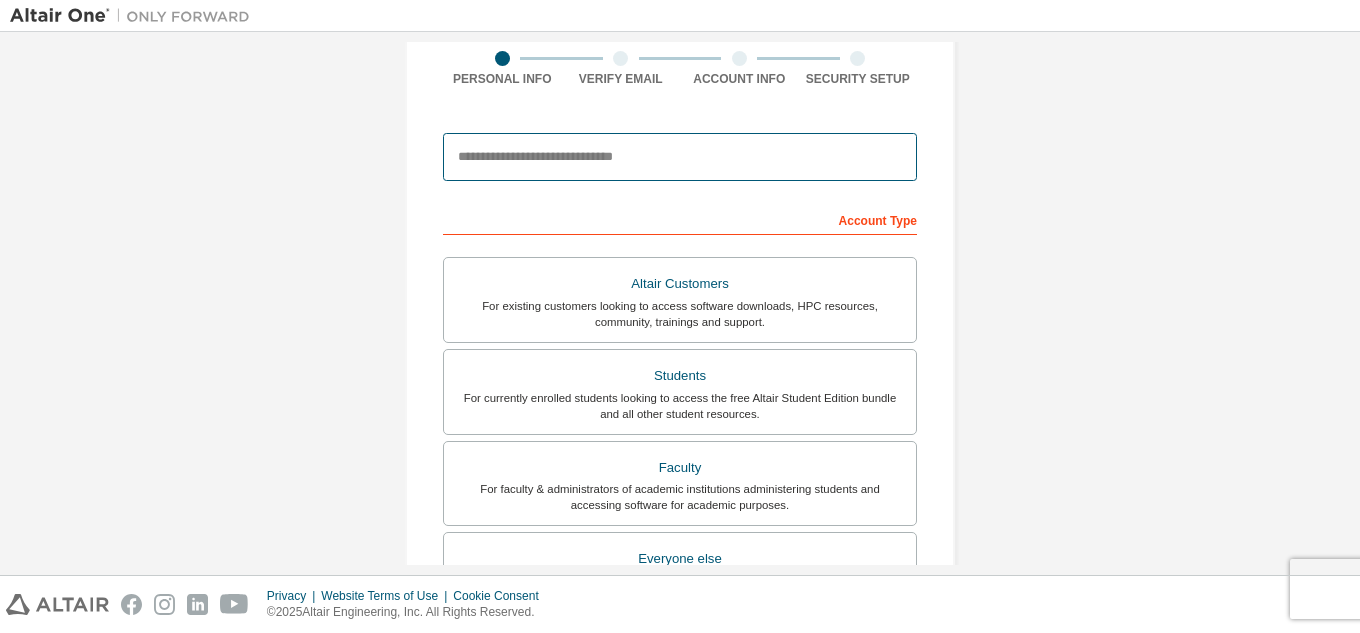 click at bounding box center (680, 157) 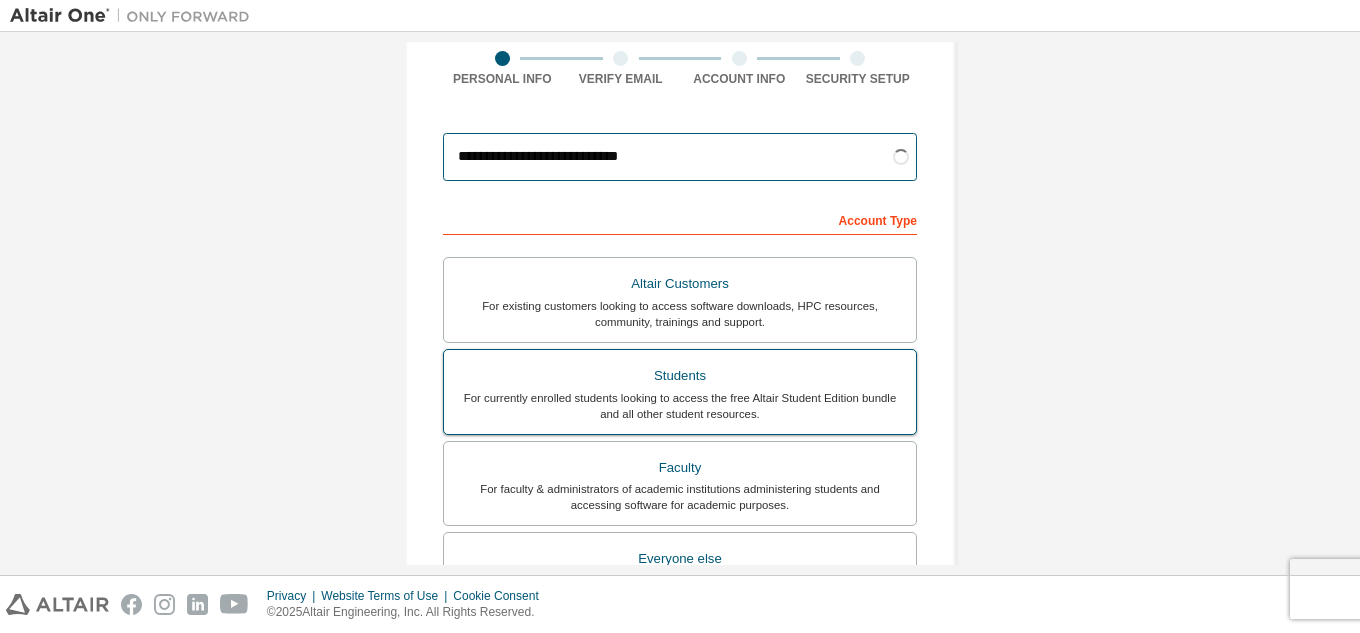type on "**********" 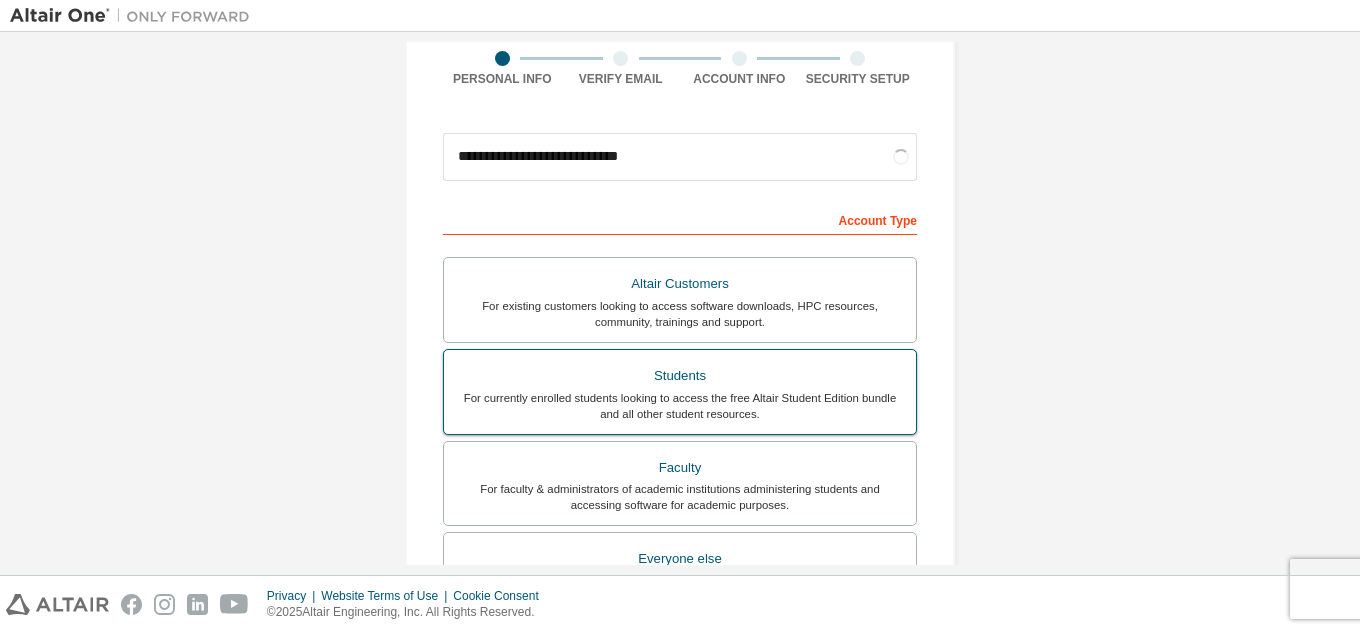 click on "For currently enrolled students looking to access the free Altair Student Edition bundle and all other student resources." at bounding box center [680, 406] 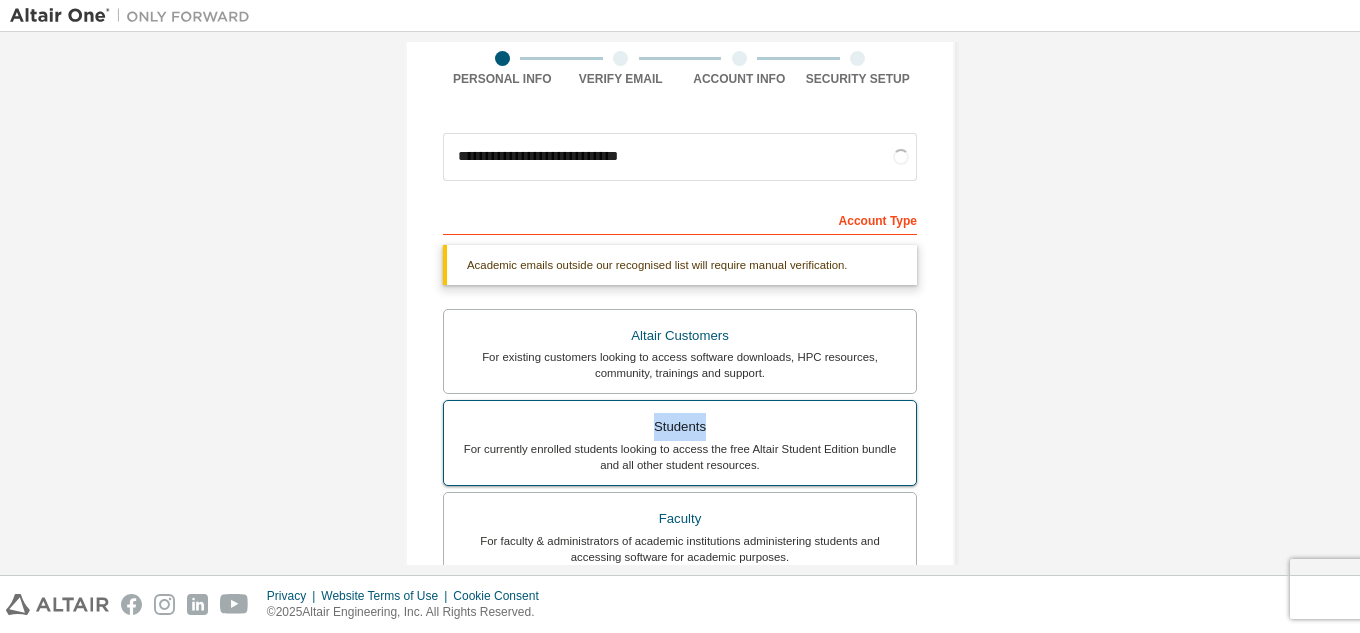click on "Students For currently enrolled students looking to access the free Altair Student Edition bundle and all other student resources." at bounding box center (680, 443) 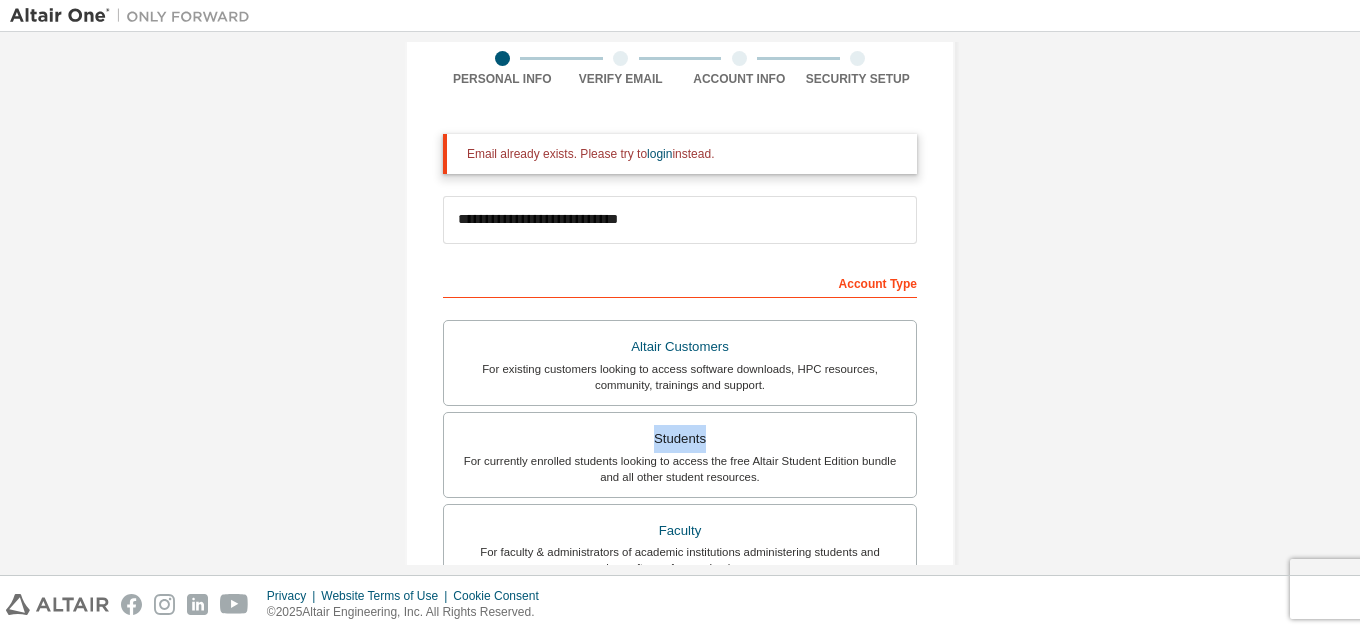 scroll, scrollTop: 190, scrollLeft: 0, axis: vertical 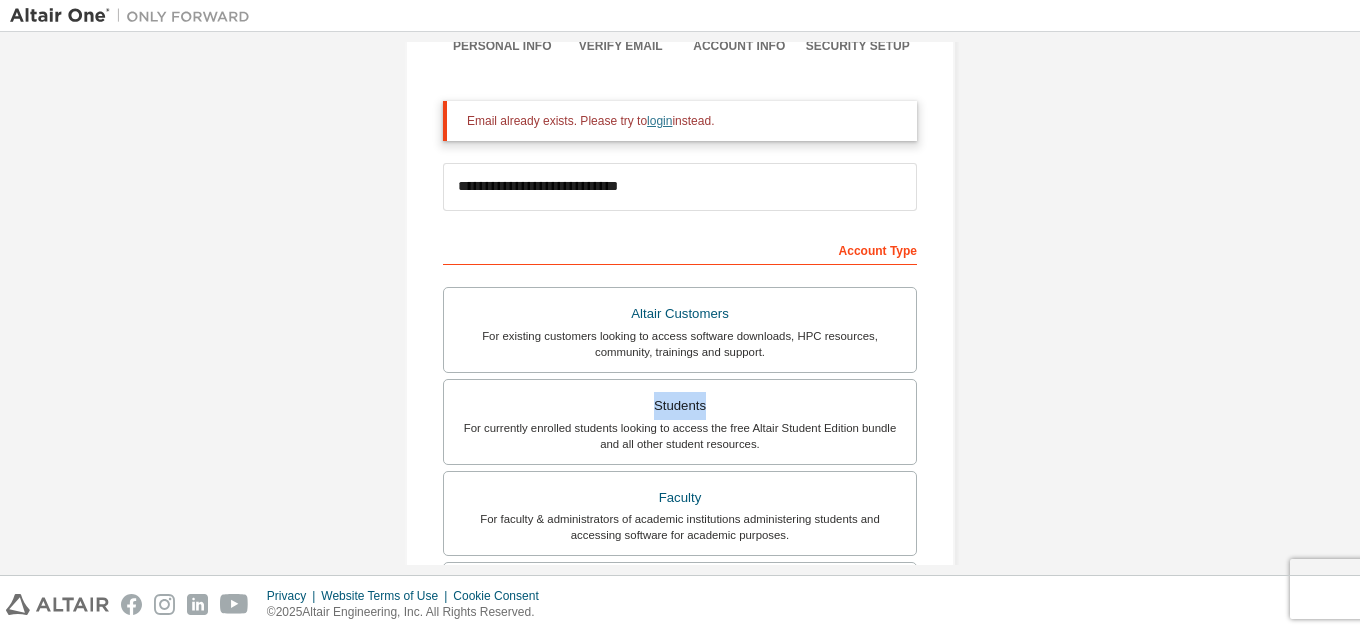 click on "login" at bounding box center [659, 121] 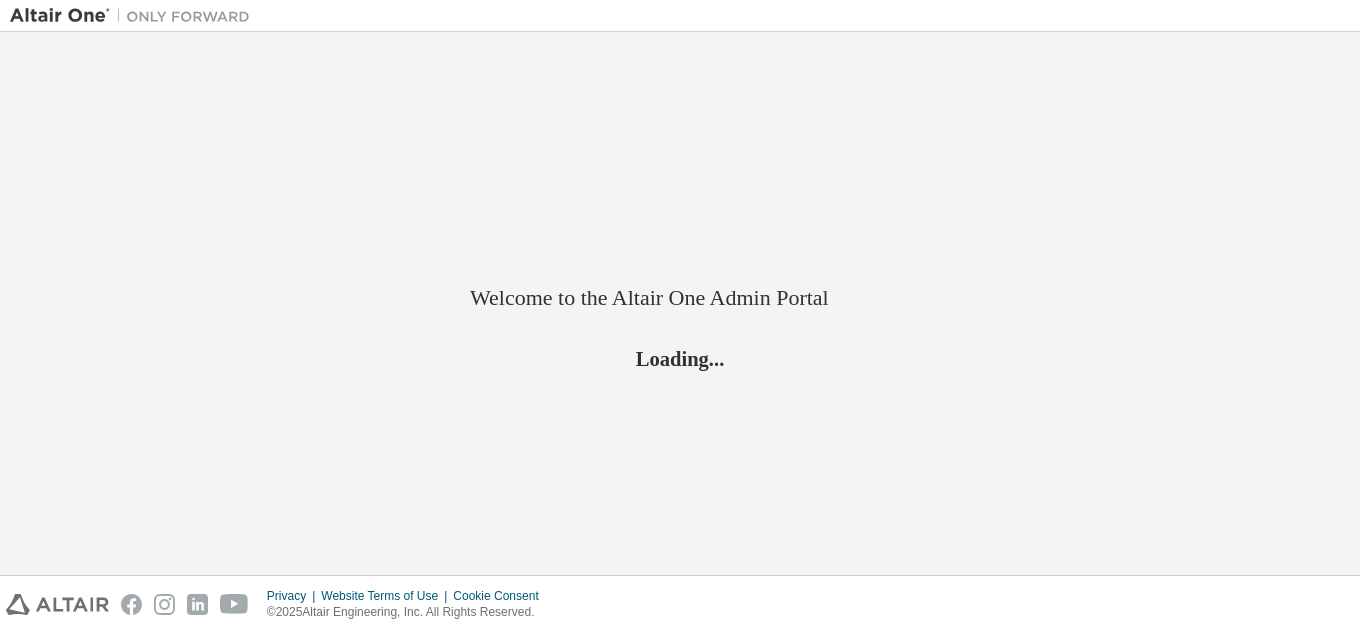 scroll, scrollTop: 0, scrollLeft: 0, axis: both 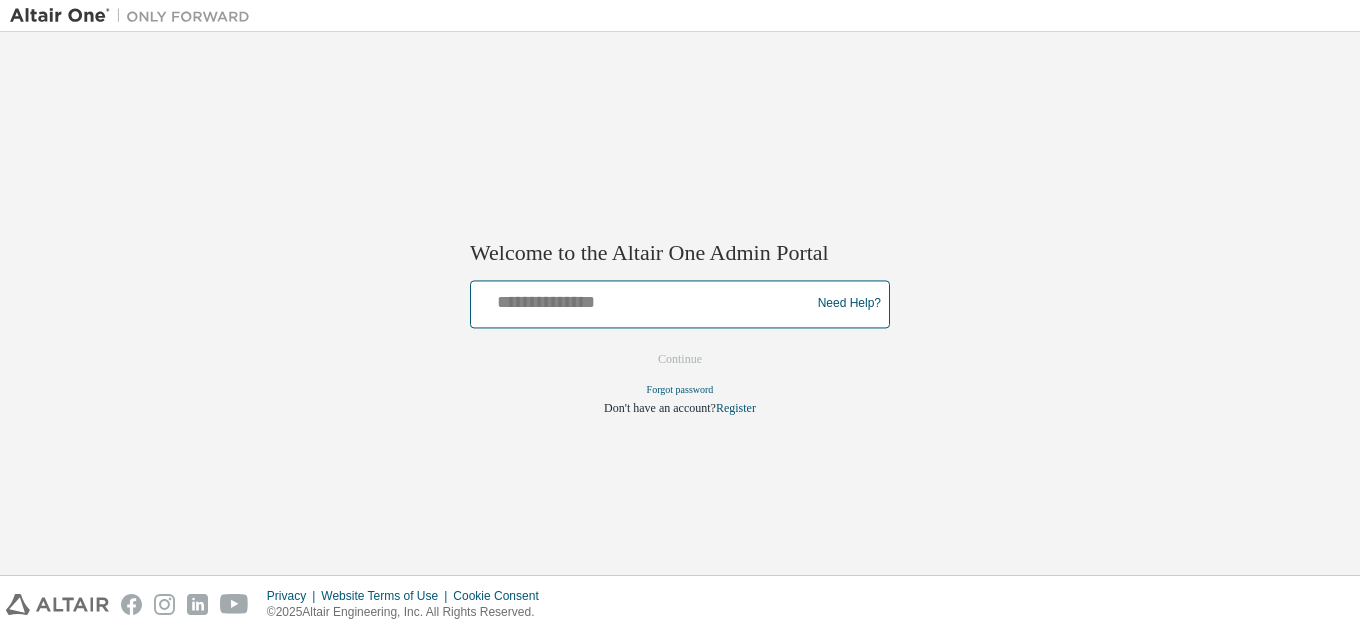 click at bounding box center [643, 299] 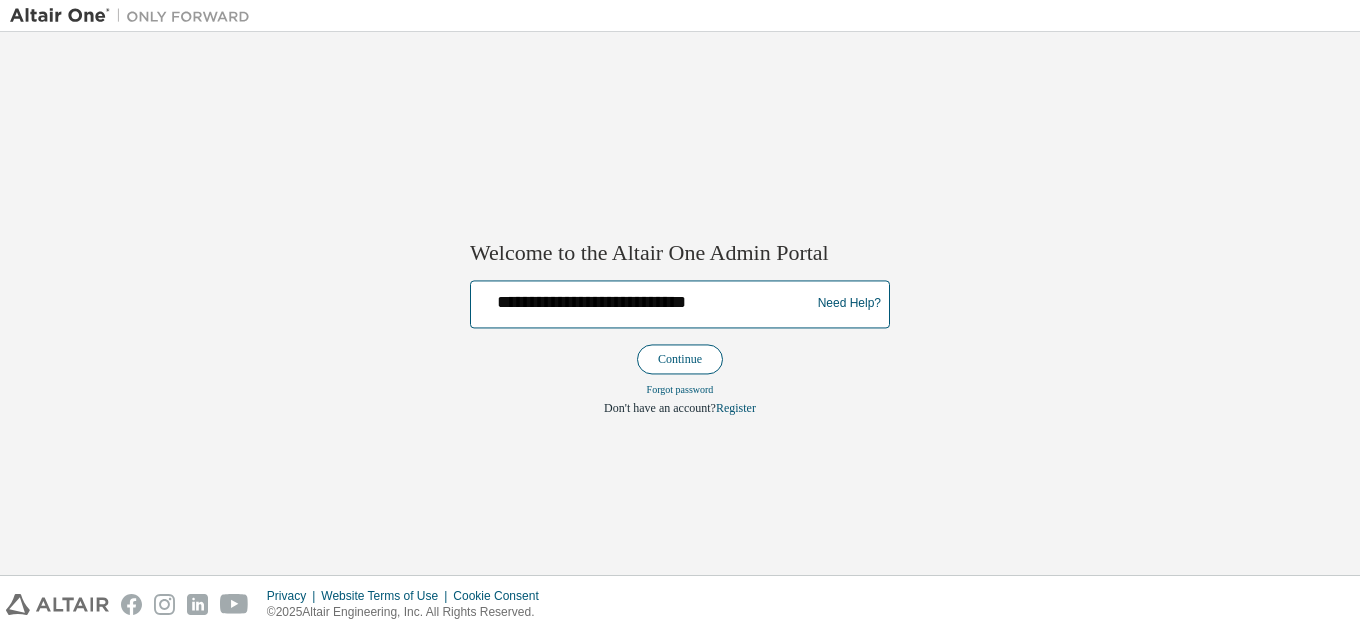 type on "**********" 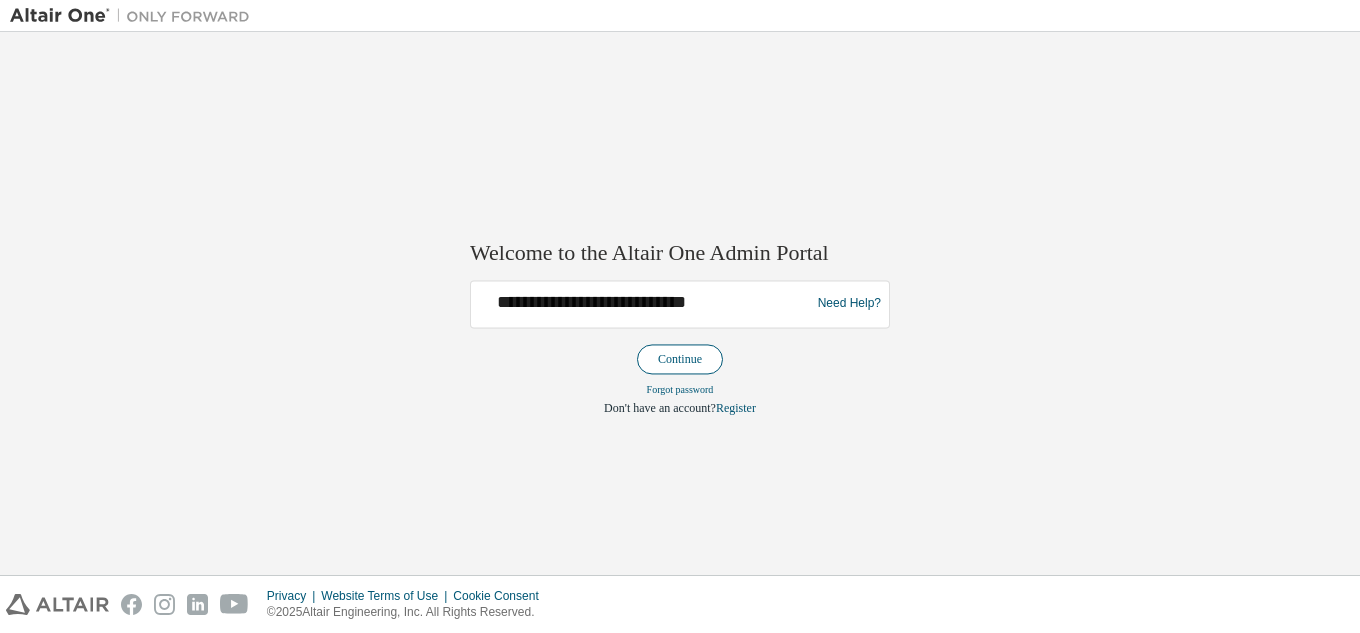 click on "Continue" at bounding box center (680, 359) 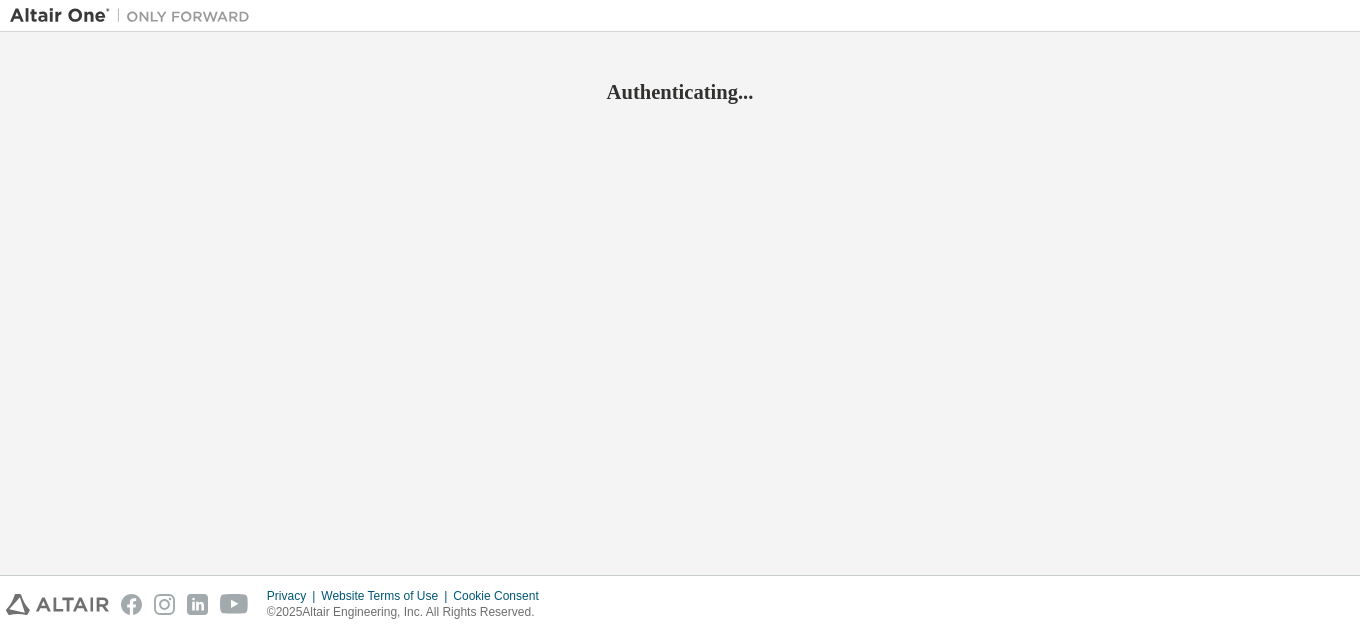 scroll, scrollTop: 0, scrollLeft: 0, axis: both 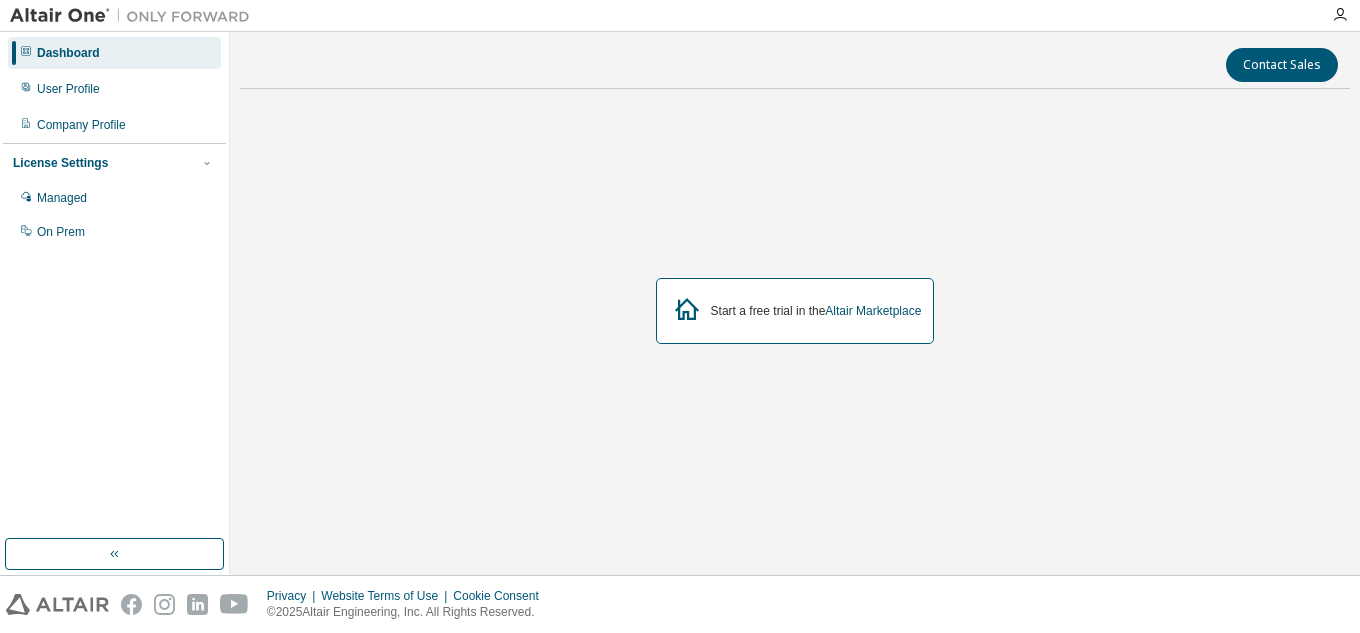 click on "Start a free trial in the  Altair Marketplace" at bounding box center [816, 311] 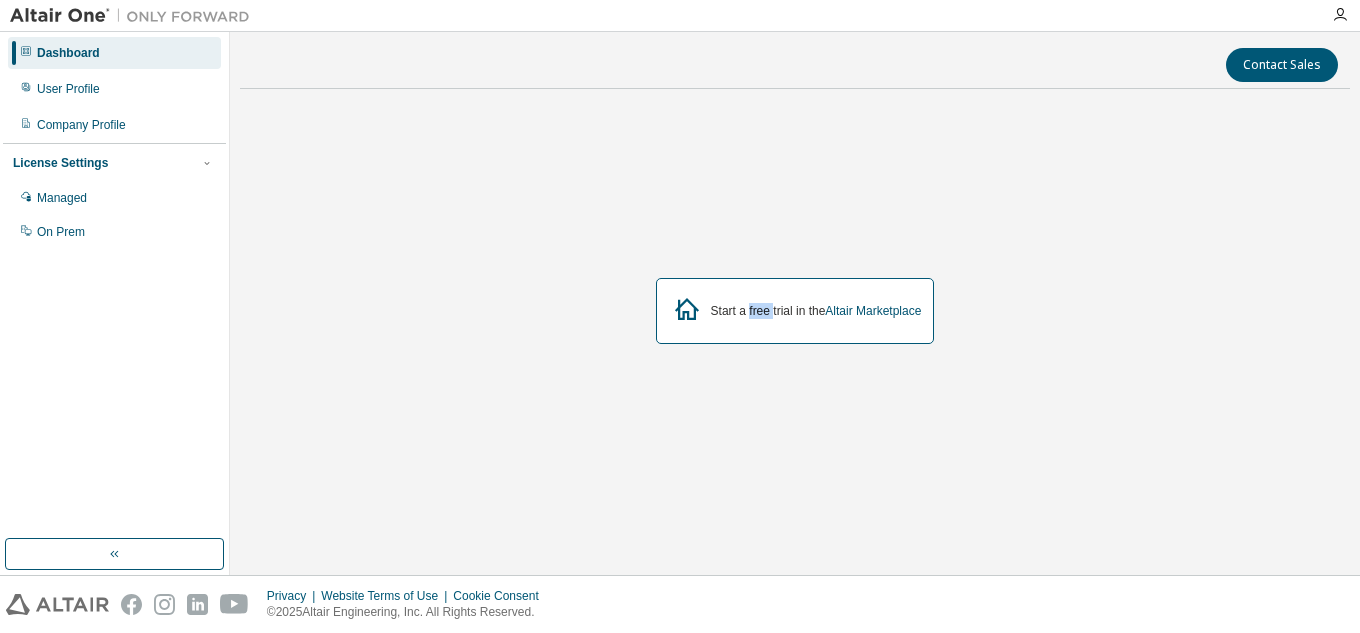 click on "Start a free trial in the  Altair Marketplace" at bounding box center (816, 311) 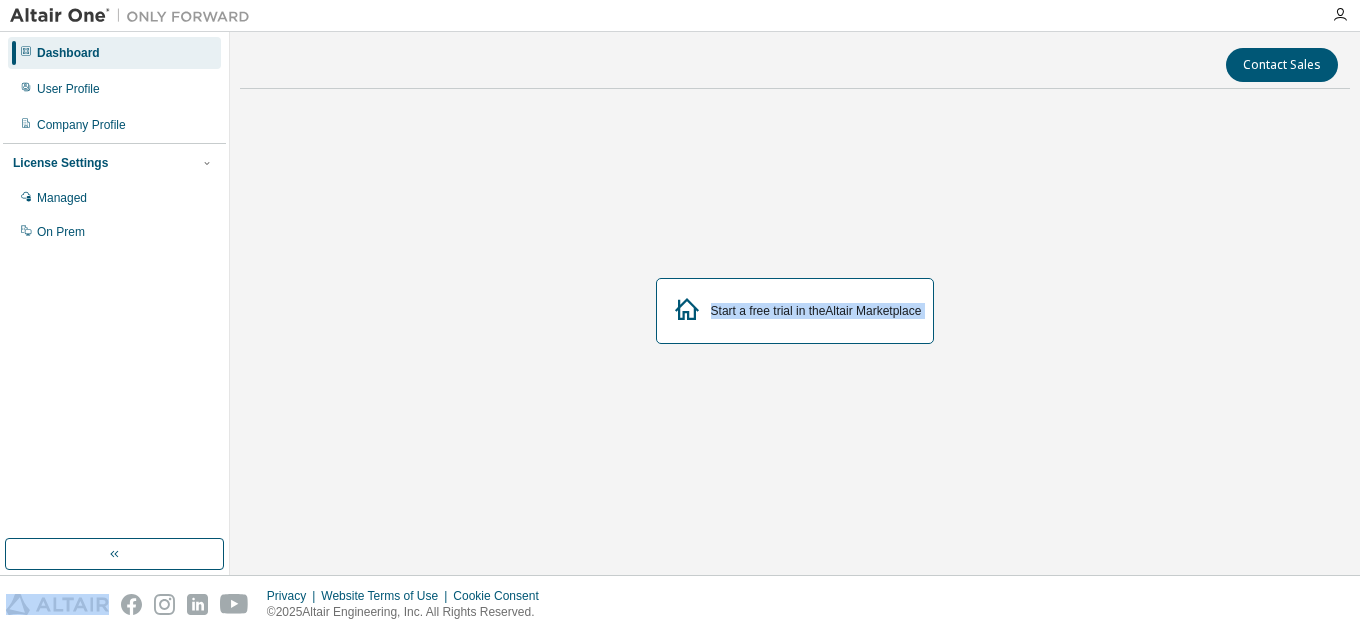 drag, startPoint x: 748, startPoint y: 310, endPoint x: 786, endPoint y: 288, distance: 43.908997 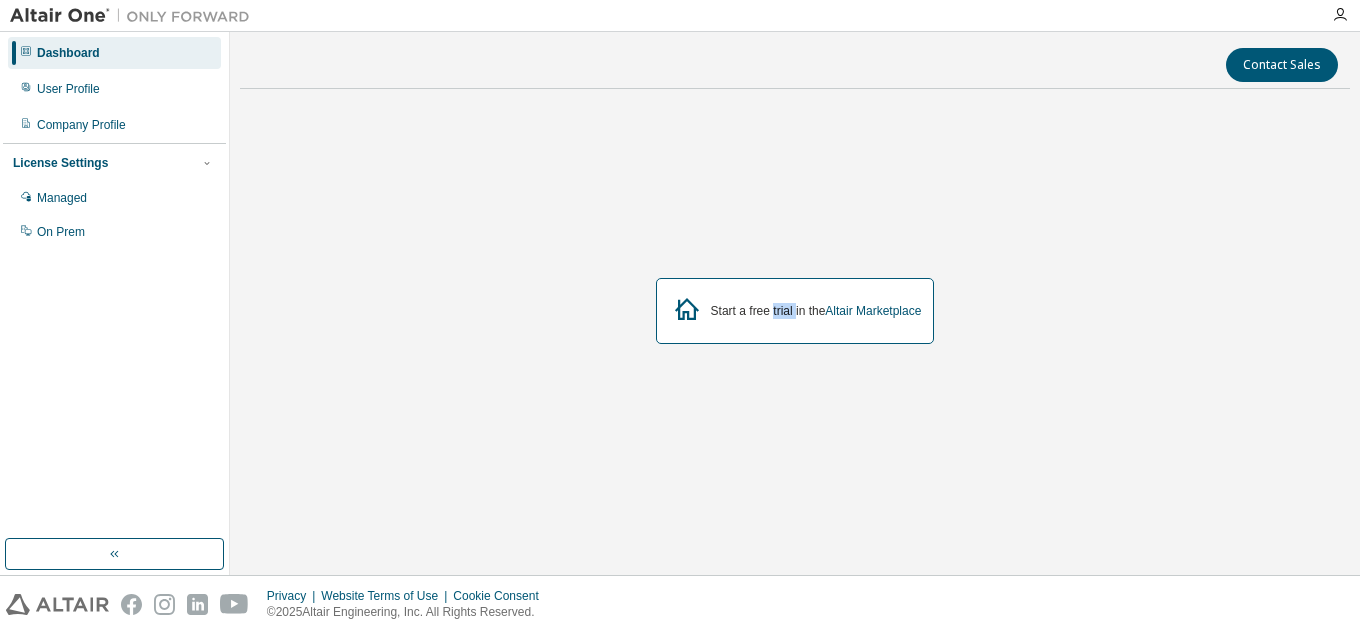 click on "Start a free trial in the  Altair Marketplace" at bounding box center [795, 311] 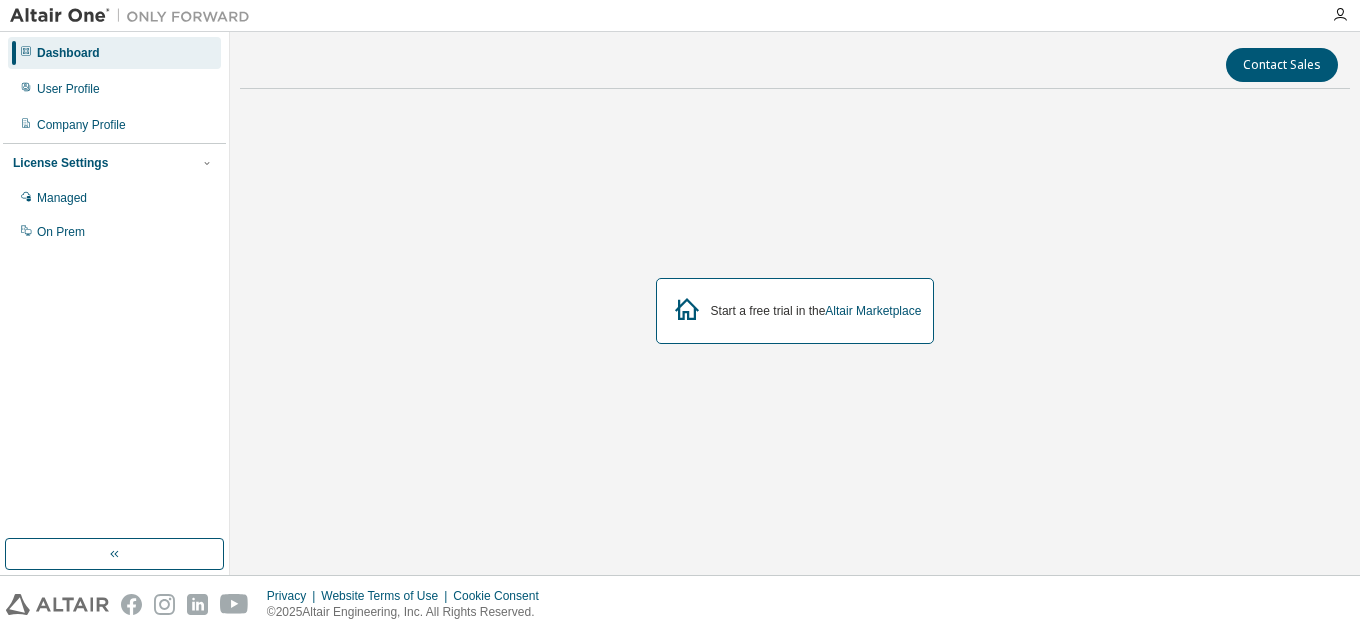 click on "Start a free trial in the  Altair Marketplace" at bounding box center [795, 311] 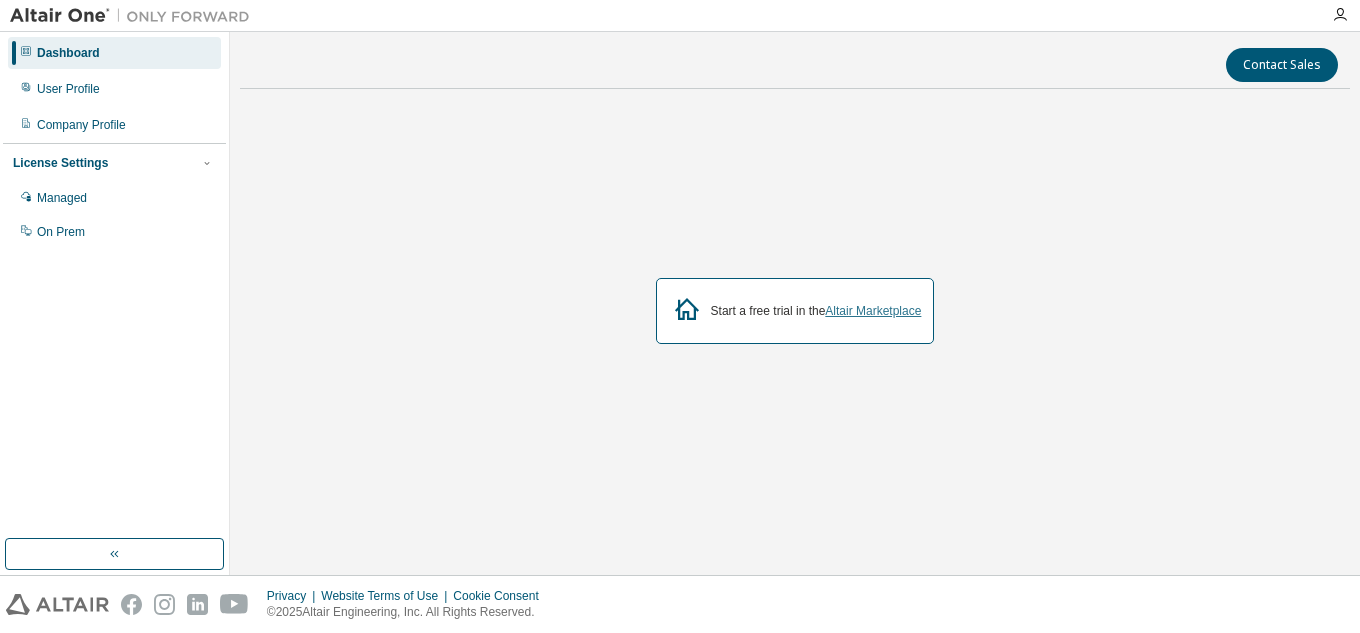 click on "Altair Marketplace" at bounding box center (873, 311) 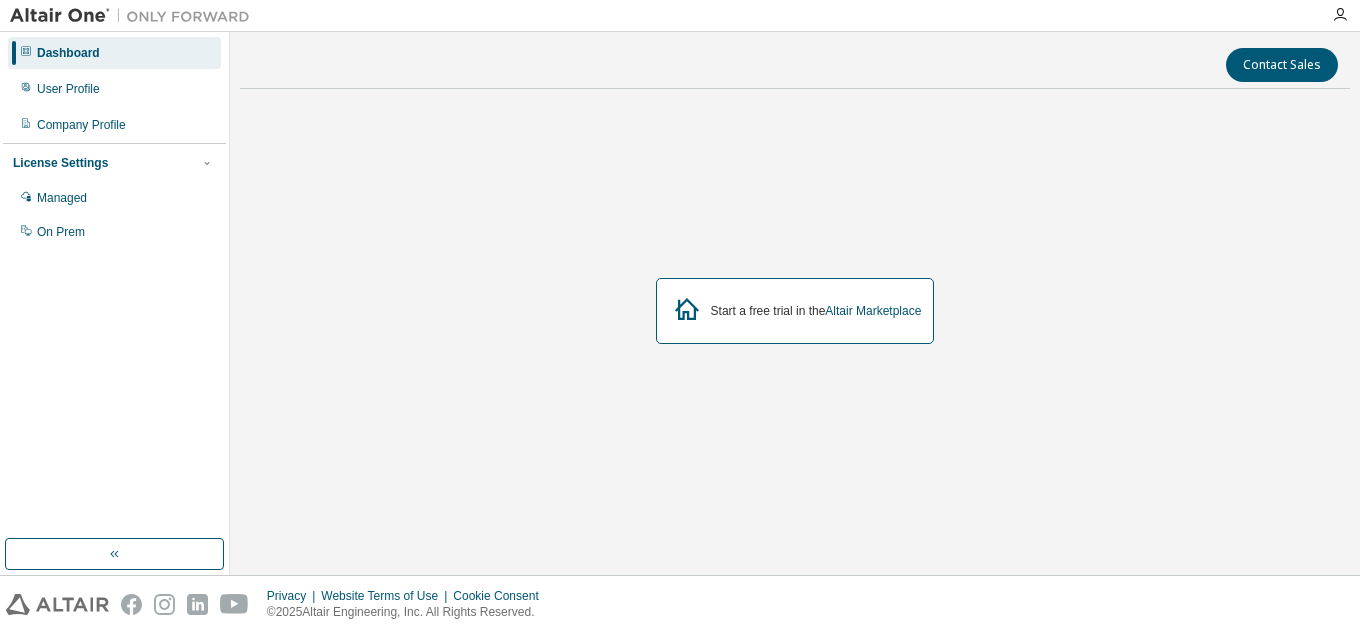 scroll, scrollTop: 0, scrollLeft: 0, axis: both 